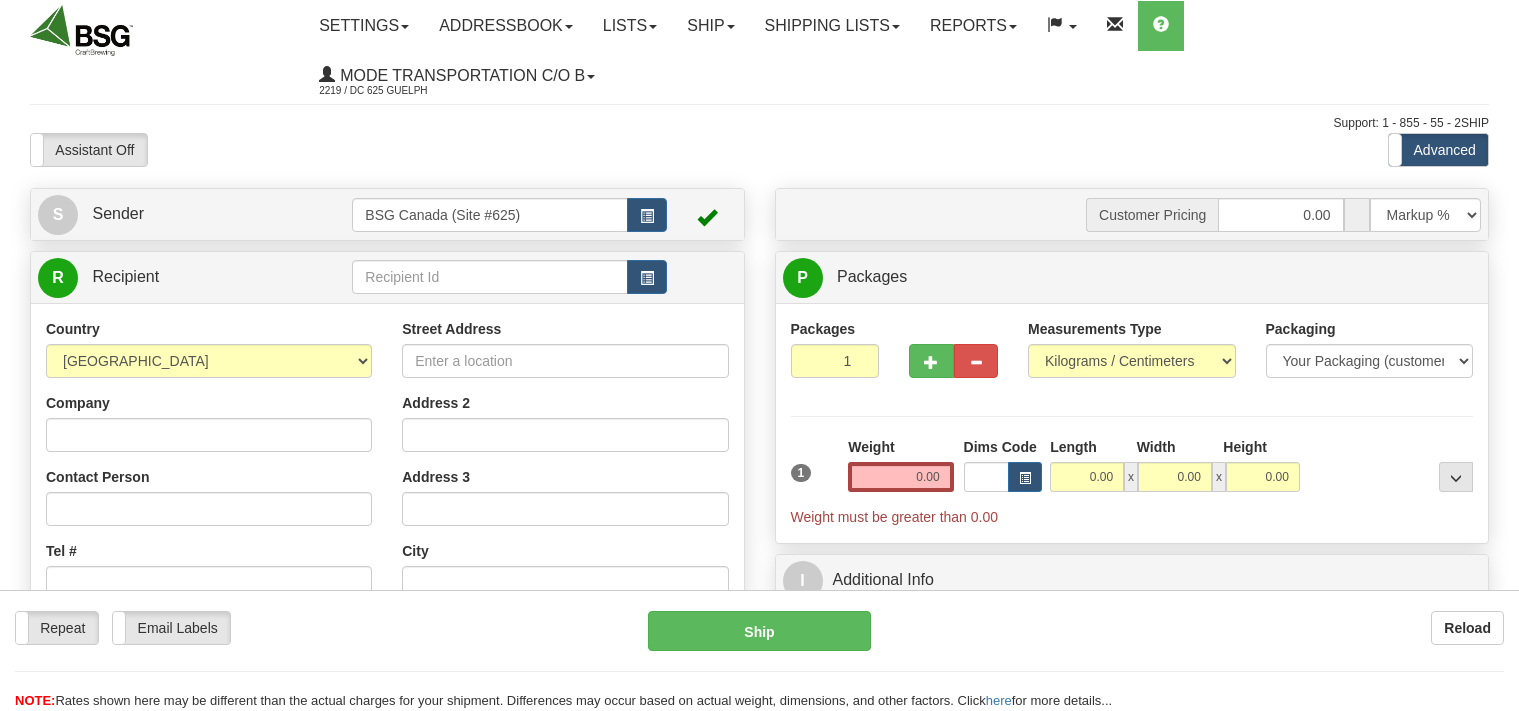 click at bounding box center (489, 277) 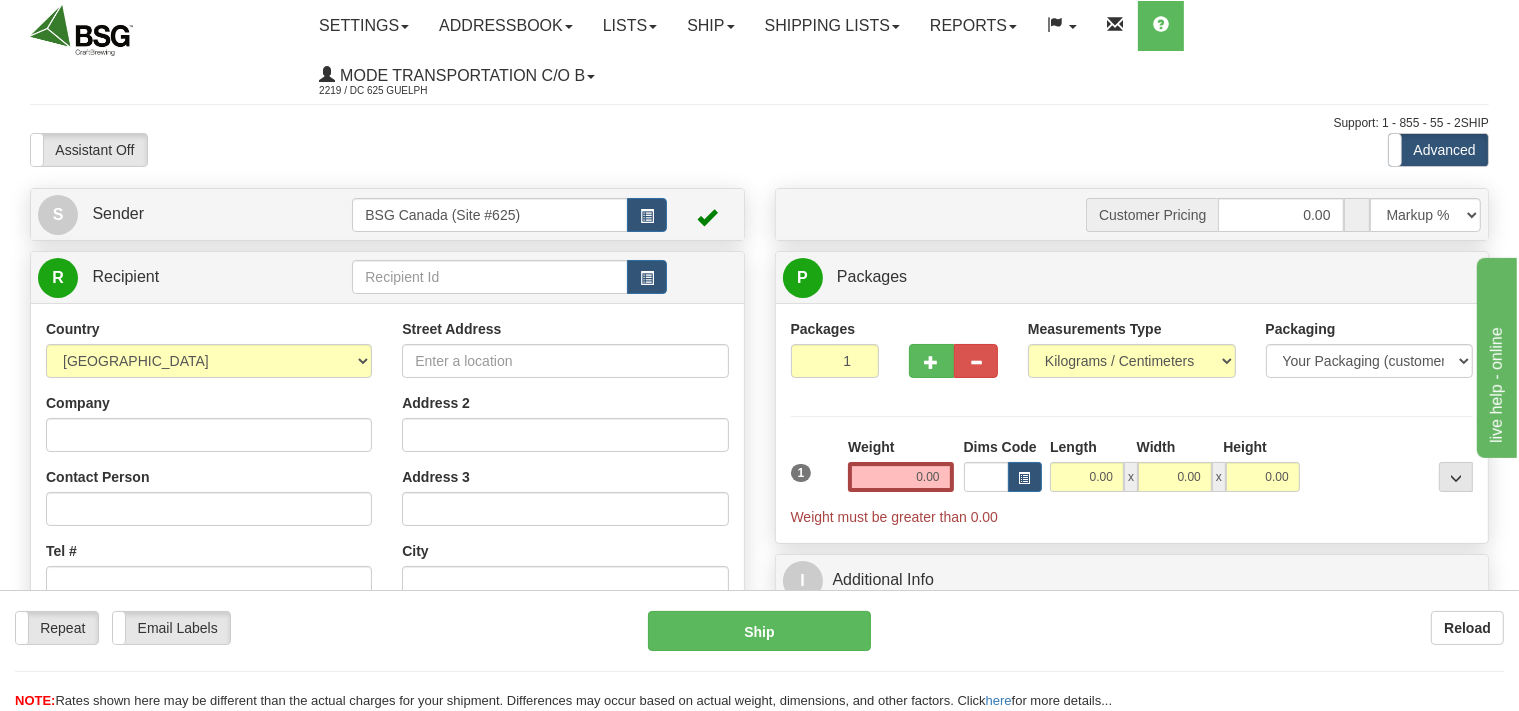 scroll, scrollTop: 0, scrollLeft: 0, axis: both 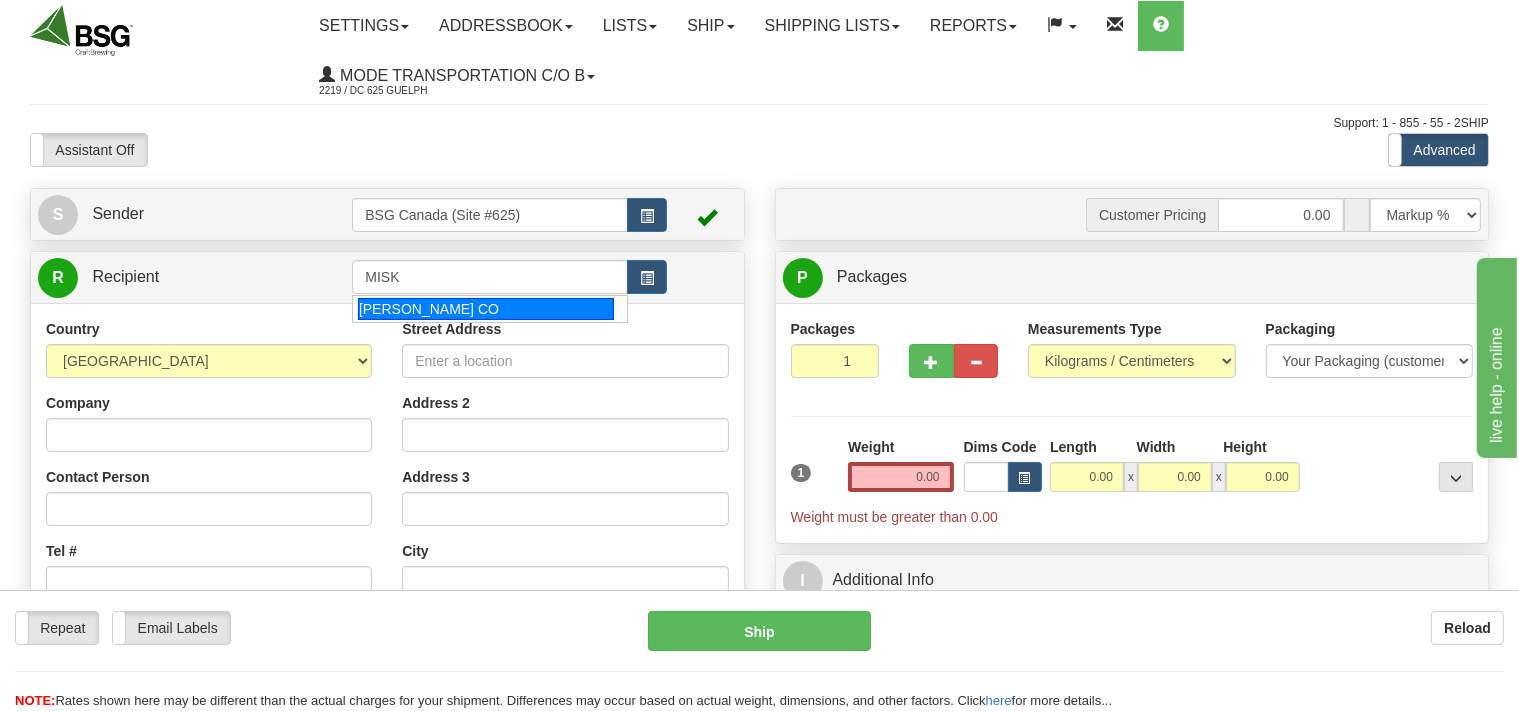 click on "[PERSON_NAME] CO" at bounding box center [486, 309] 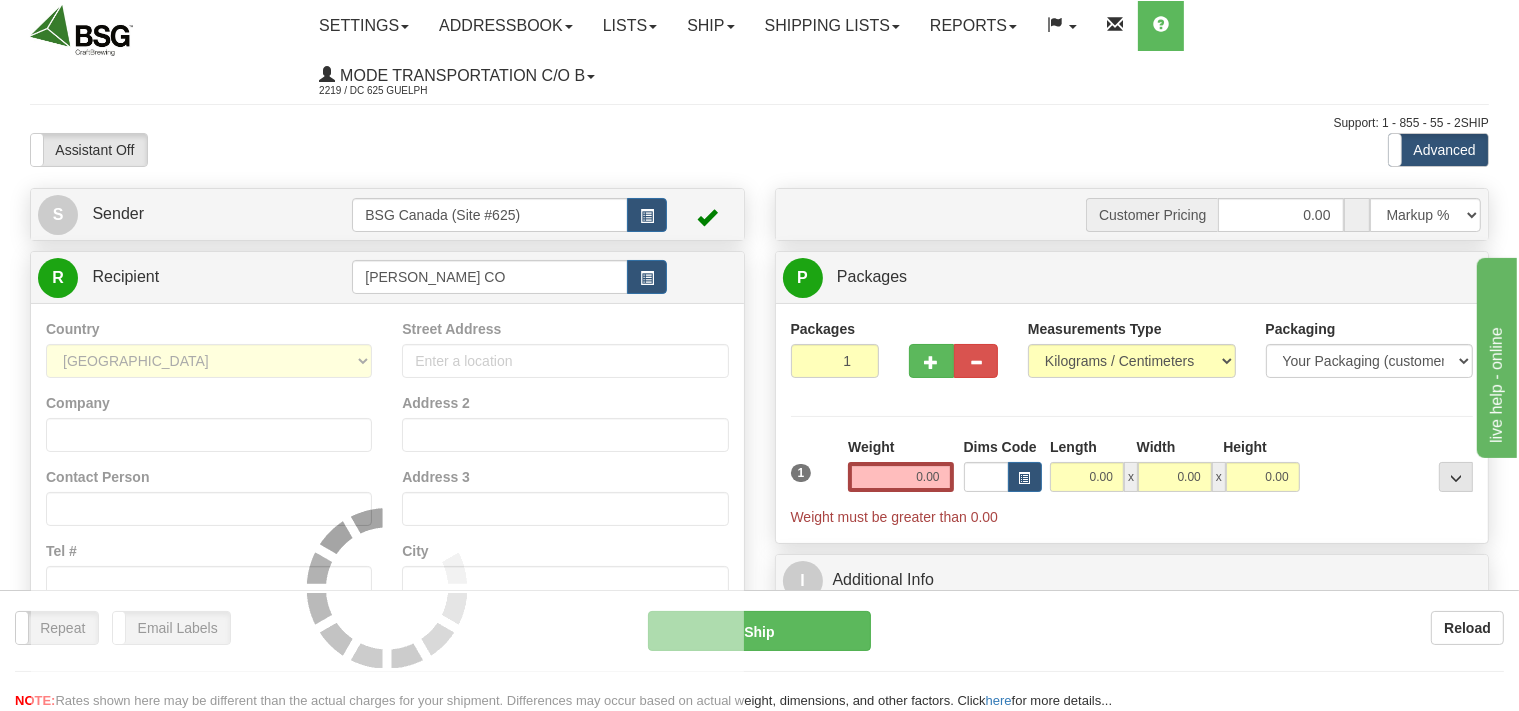 type on "[PERSON_NAME] CO" 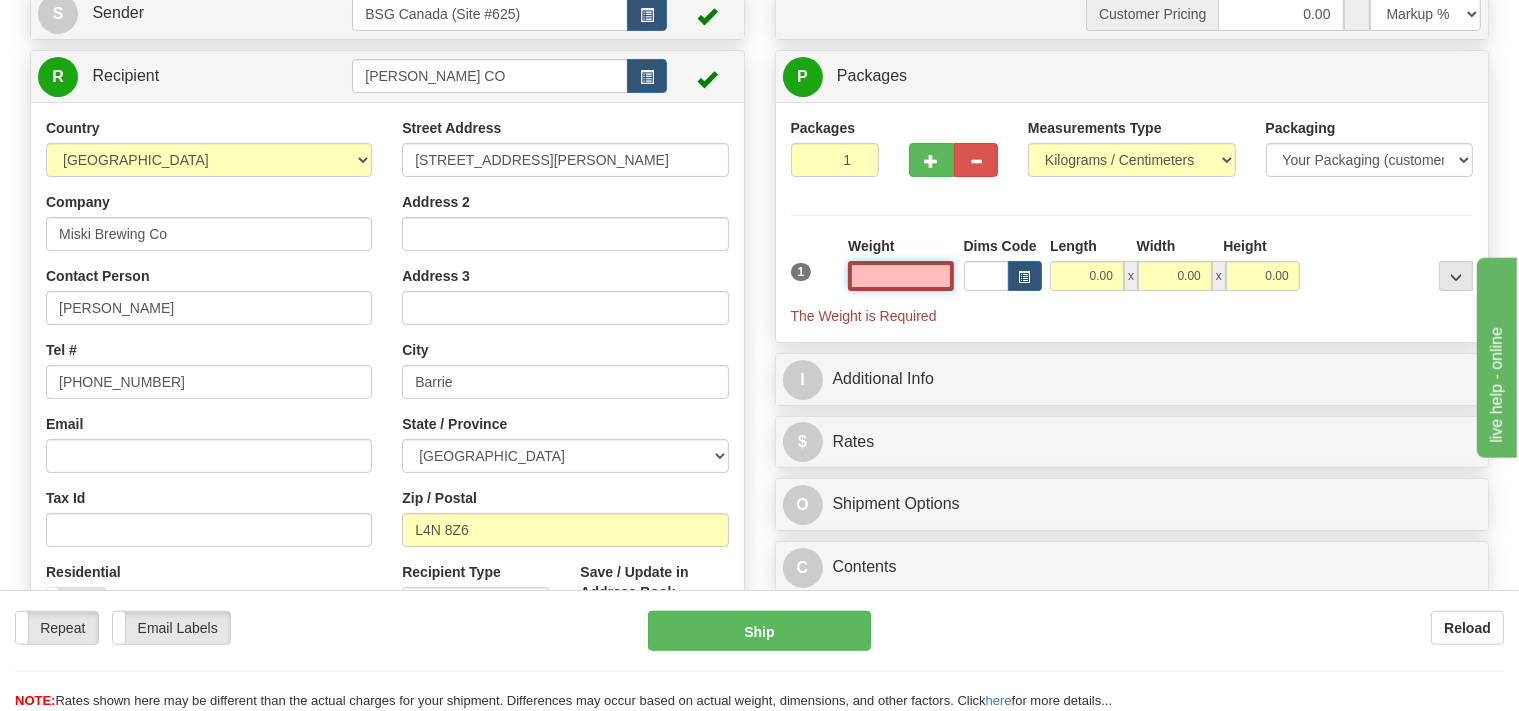 scroll, scrollTop: 211, scrollLeft: 0, axis: vertical 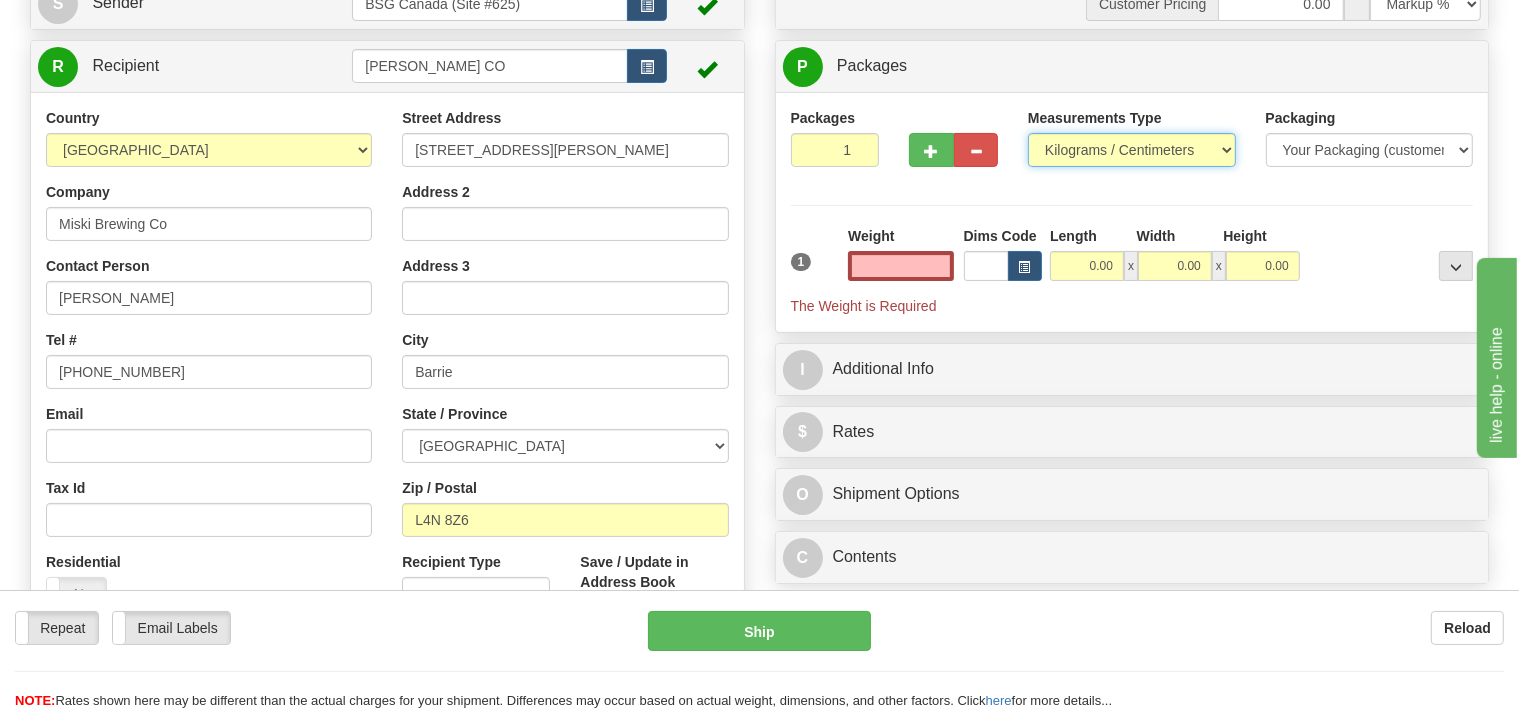 type on "0.00" 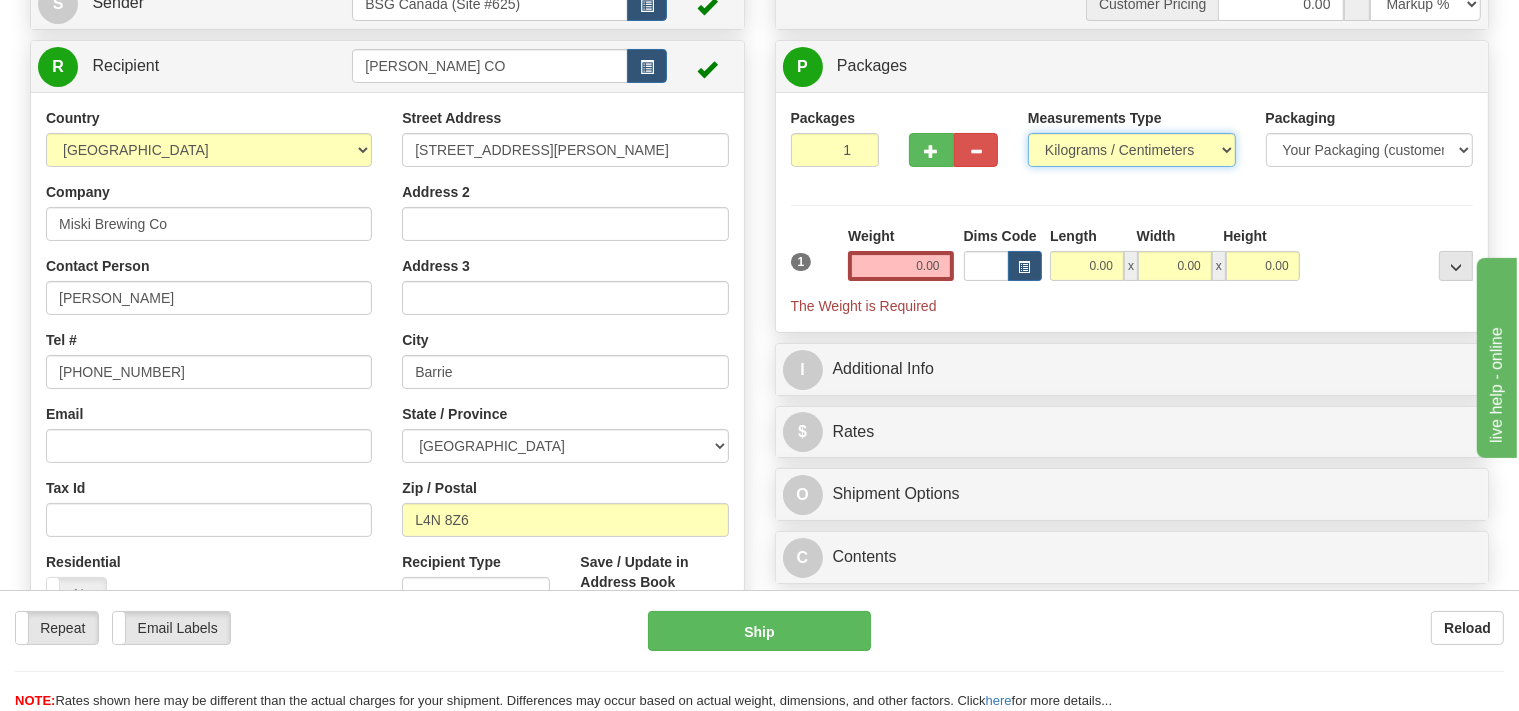 click on "Pounds / Inches
Kilograms / Centimeters" at bounding box center [1132, 150] 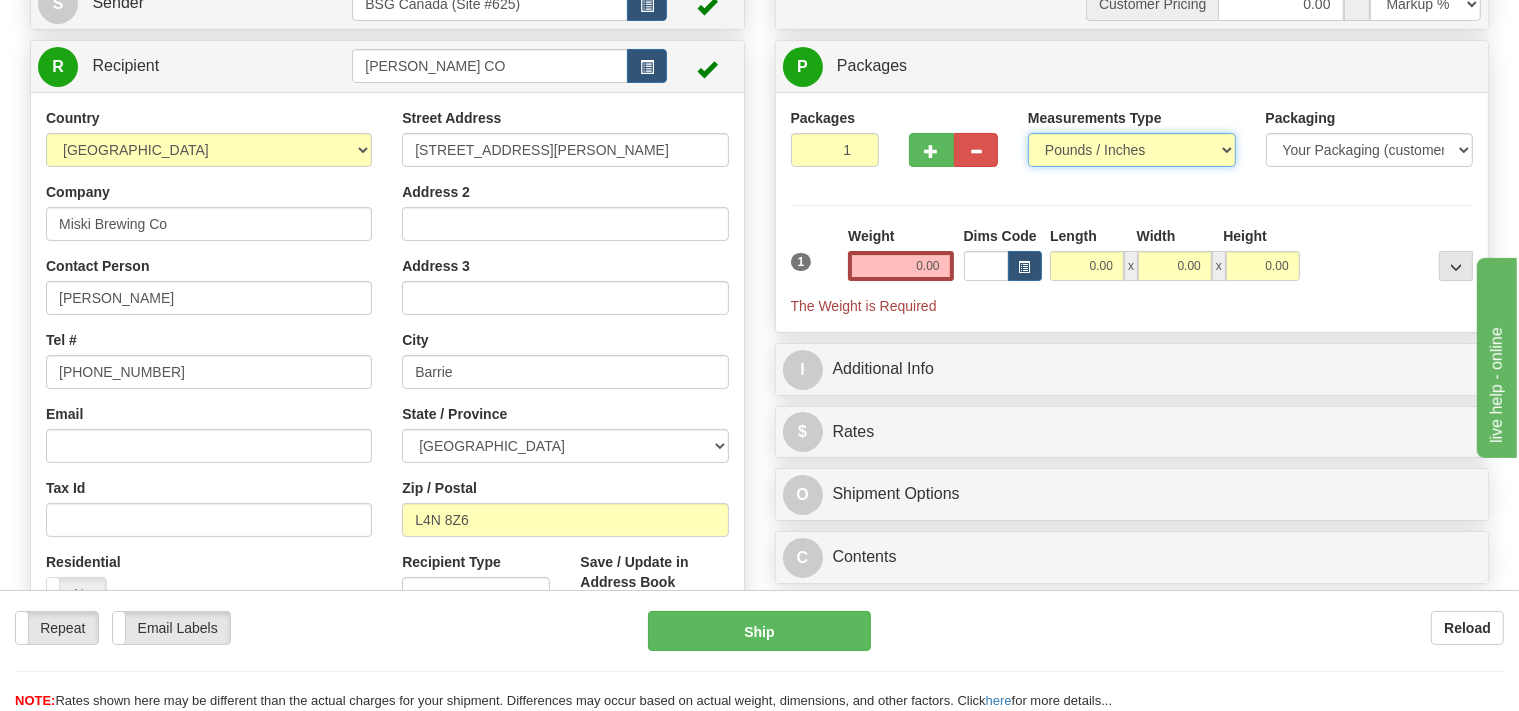click on "Pounds / Inches" at bounding box center (0, 0) 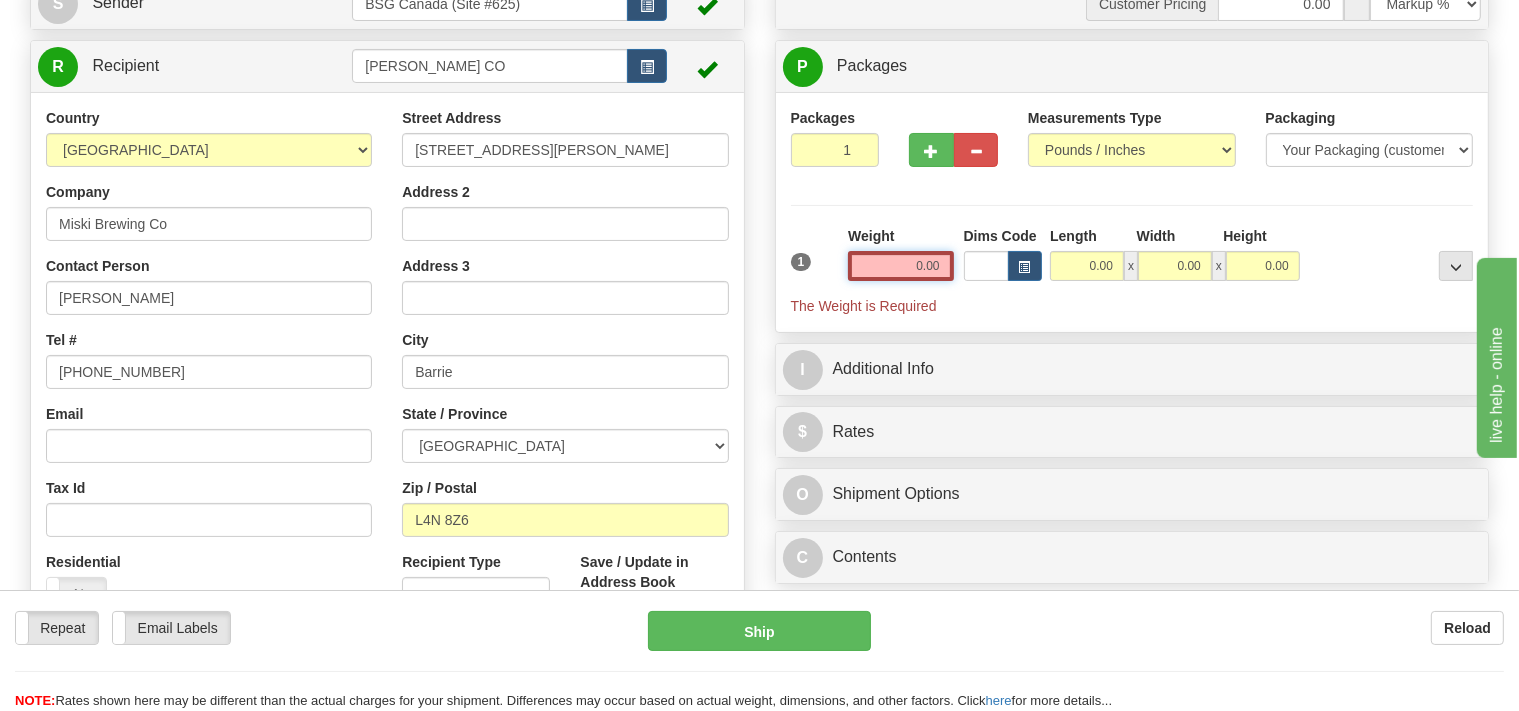 click on "0.00" at bounding box center [900, 266] 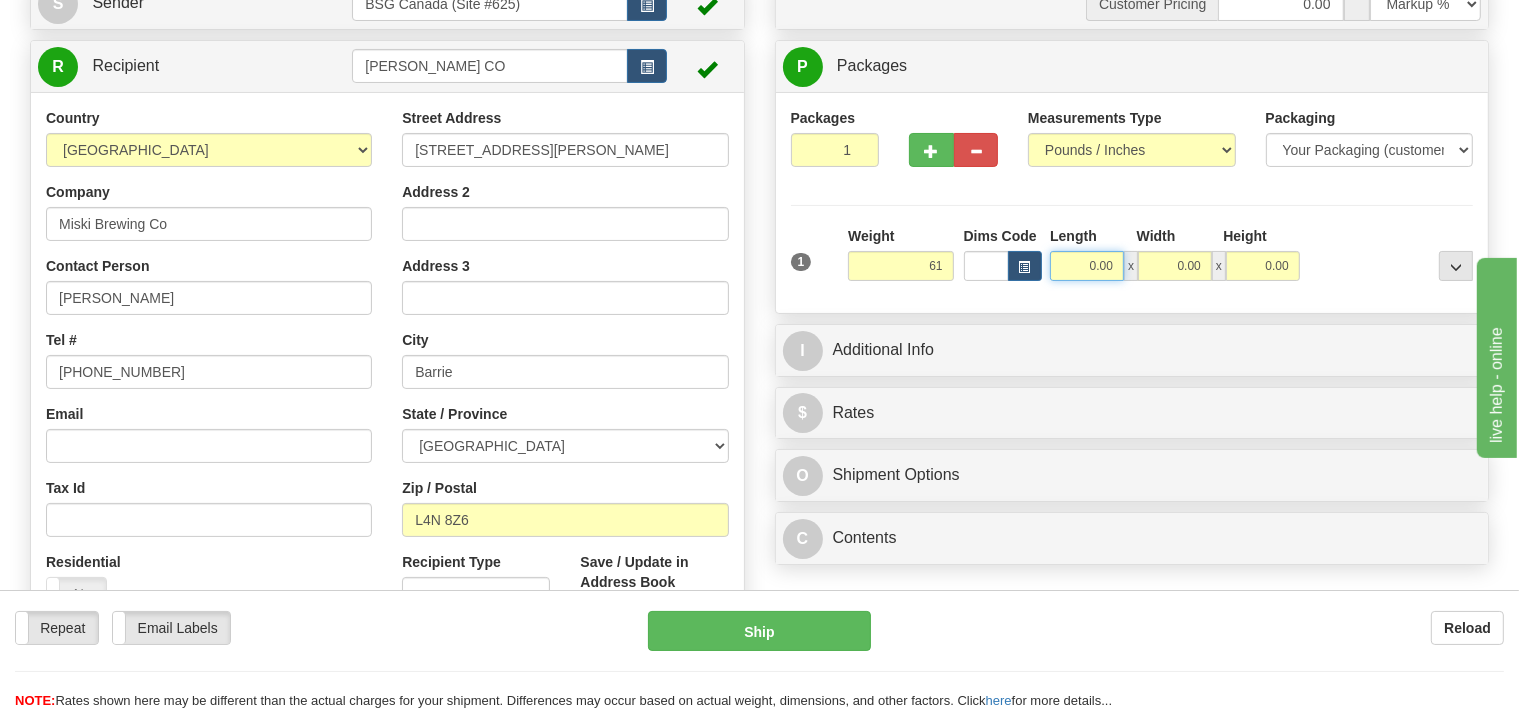 type on "61.00" 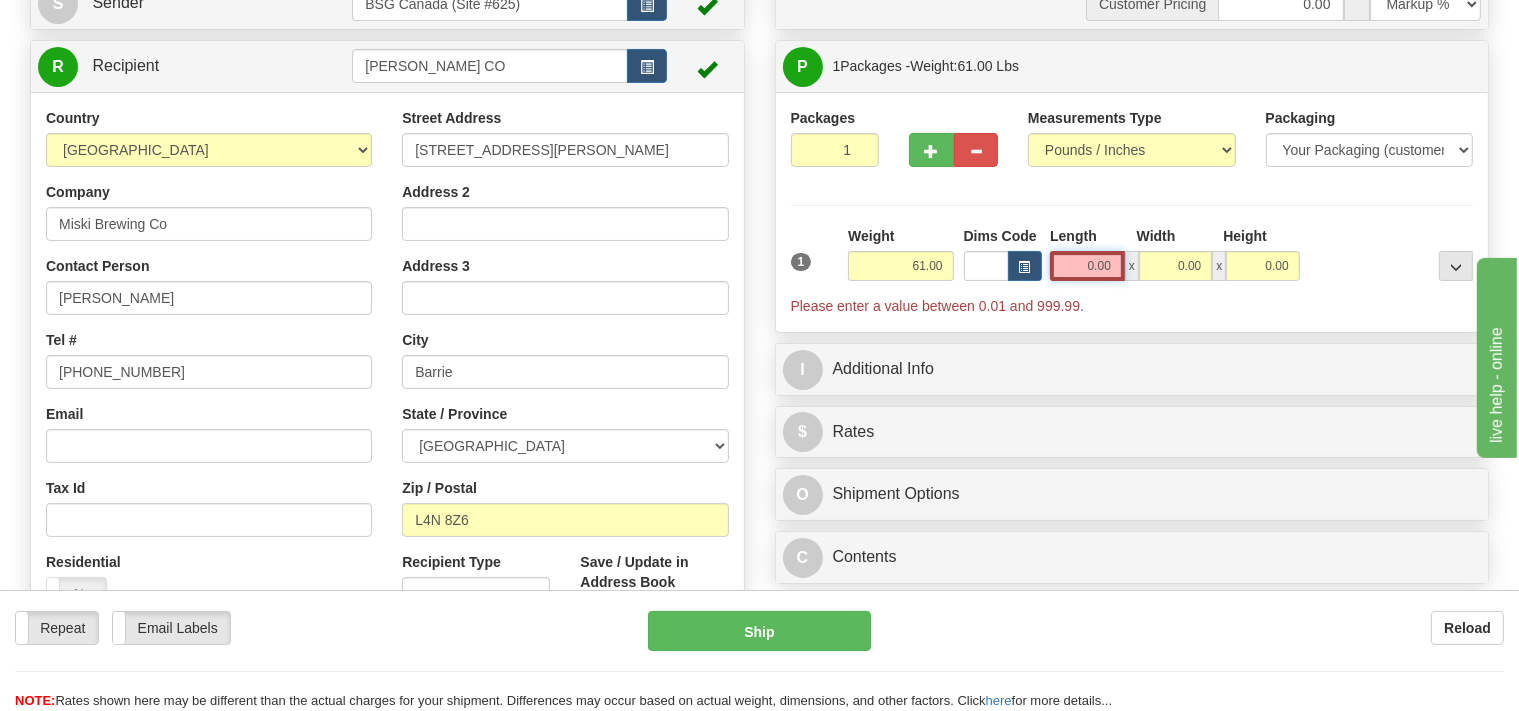 click on "0.00" at bounding box center (1087, 266) 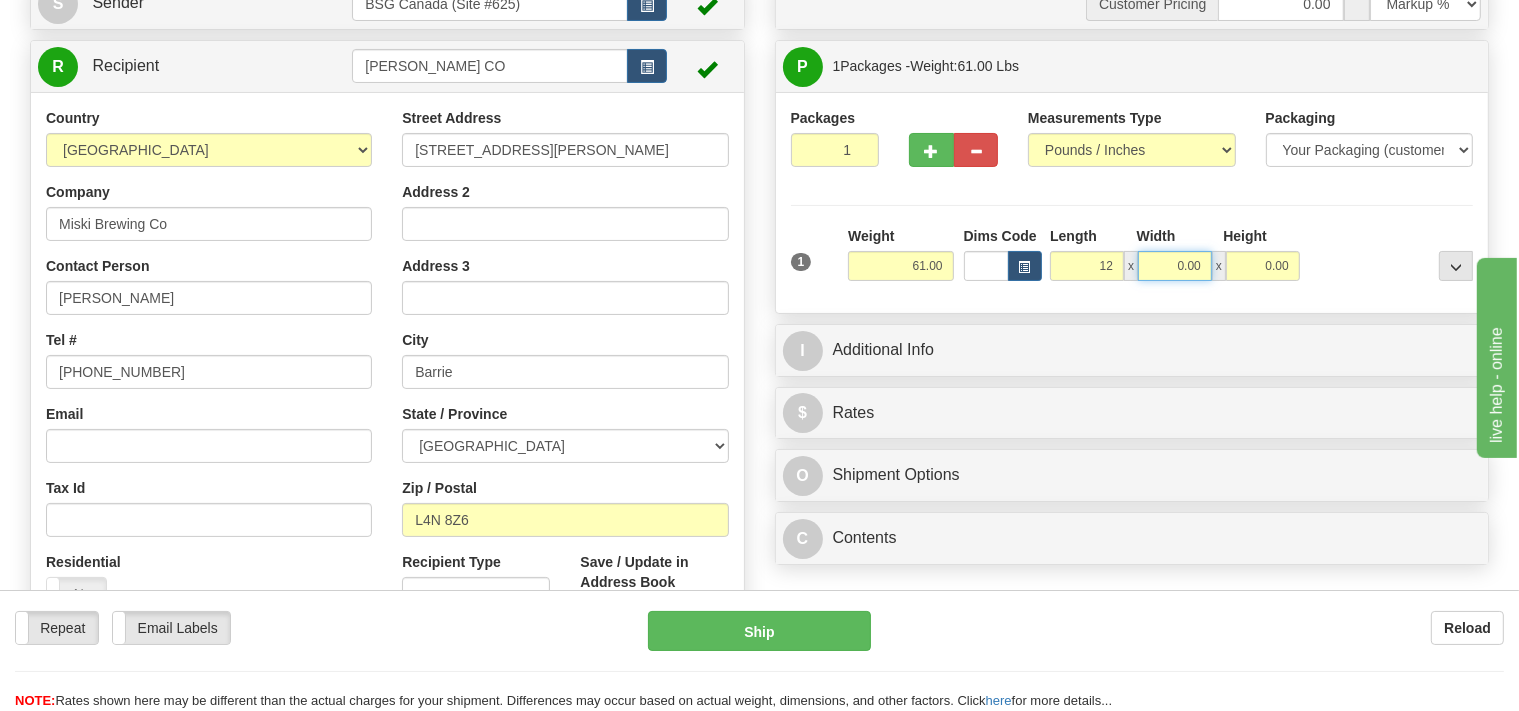 type on "12.00" 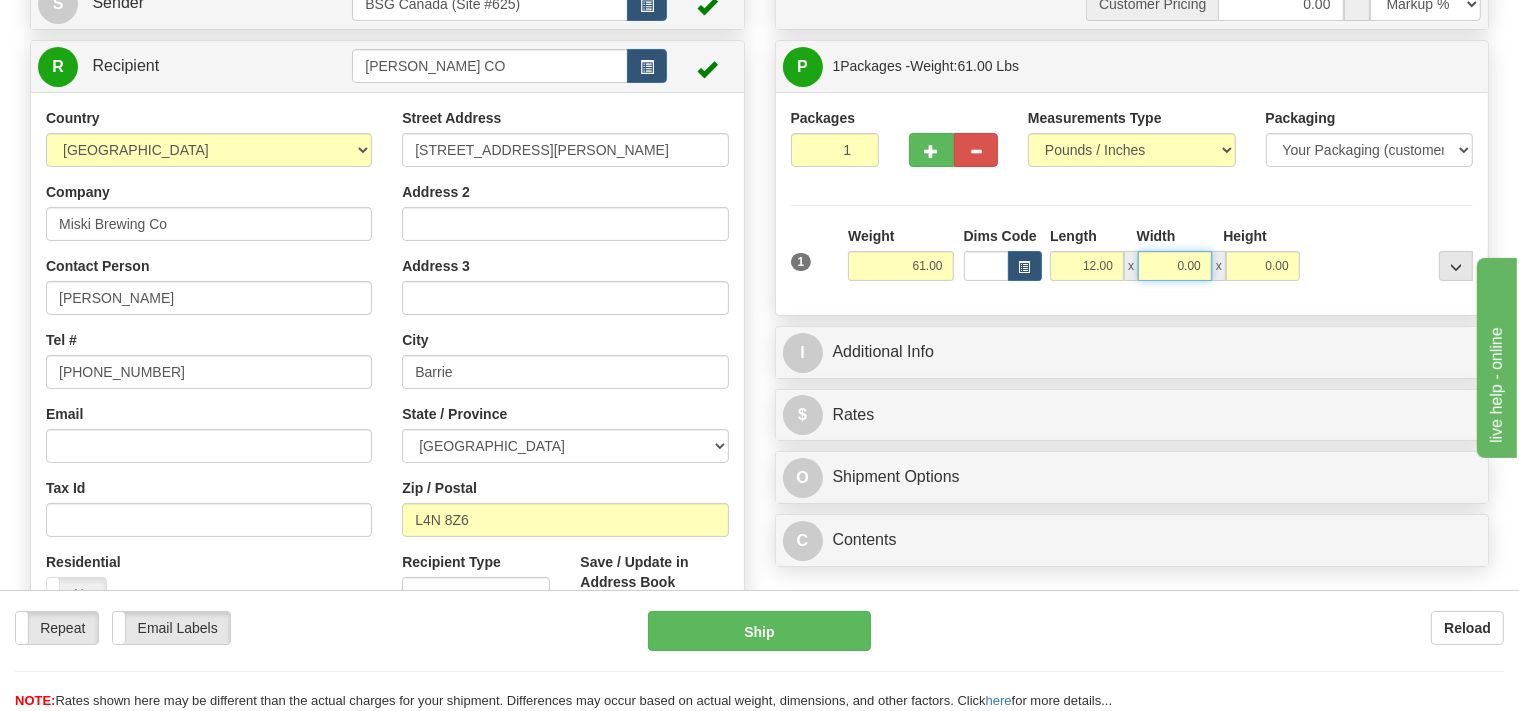 click on "0.00" at bounding box center [1175, 266] 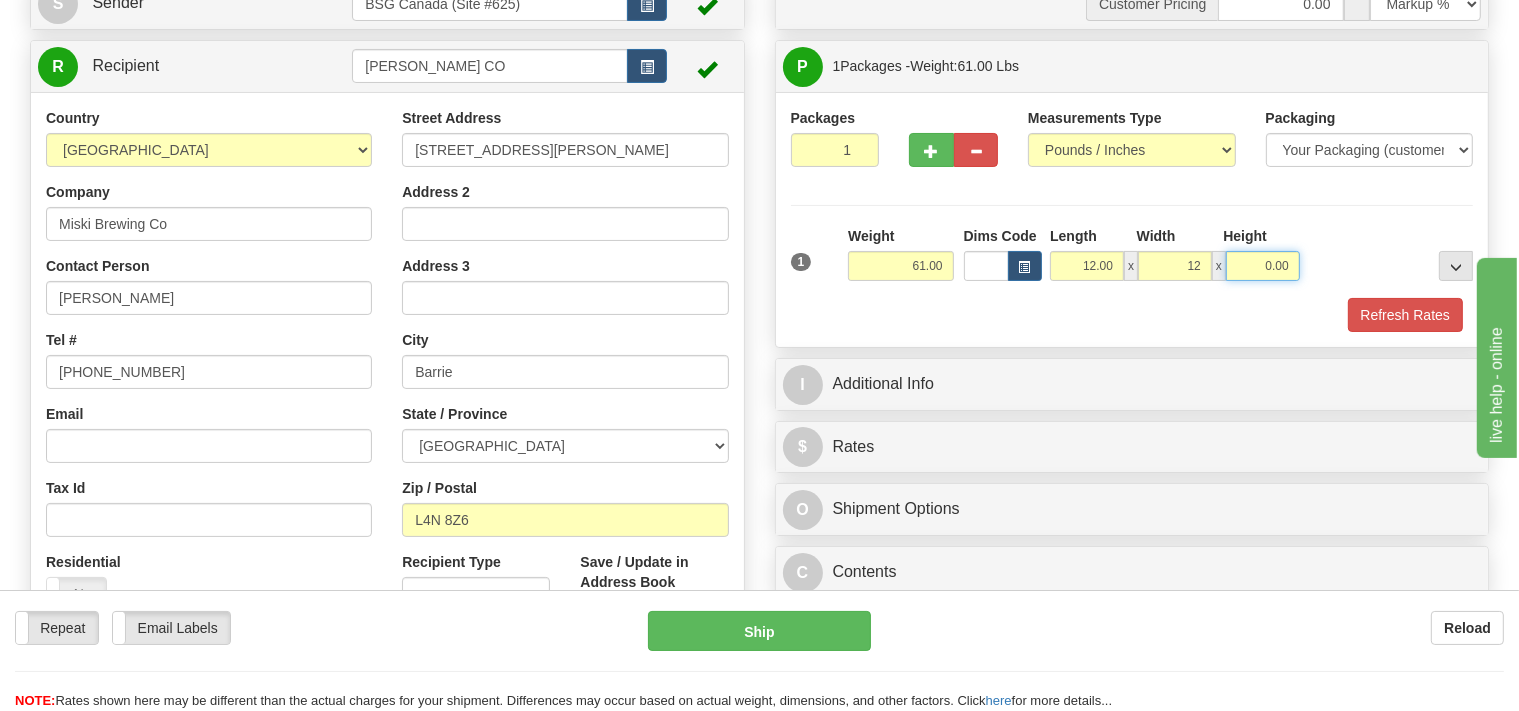 type on "12.00" 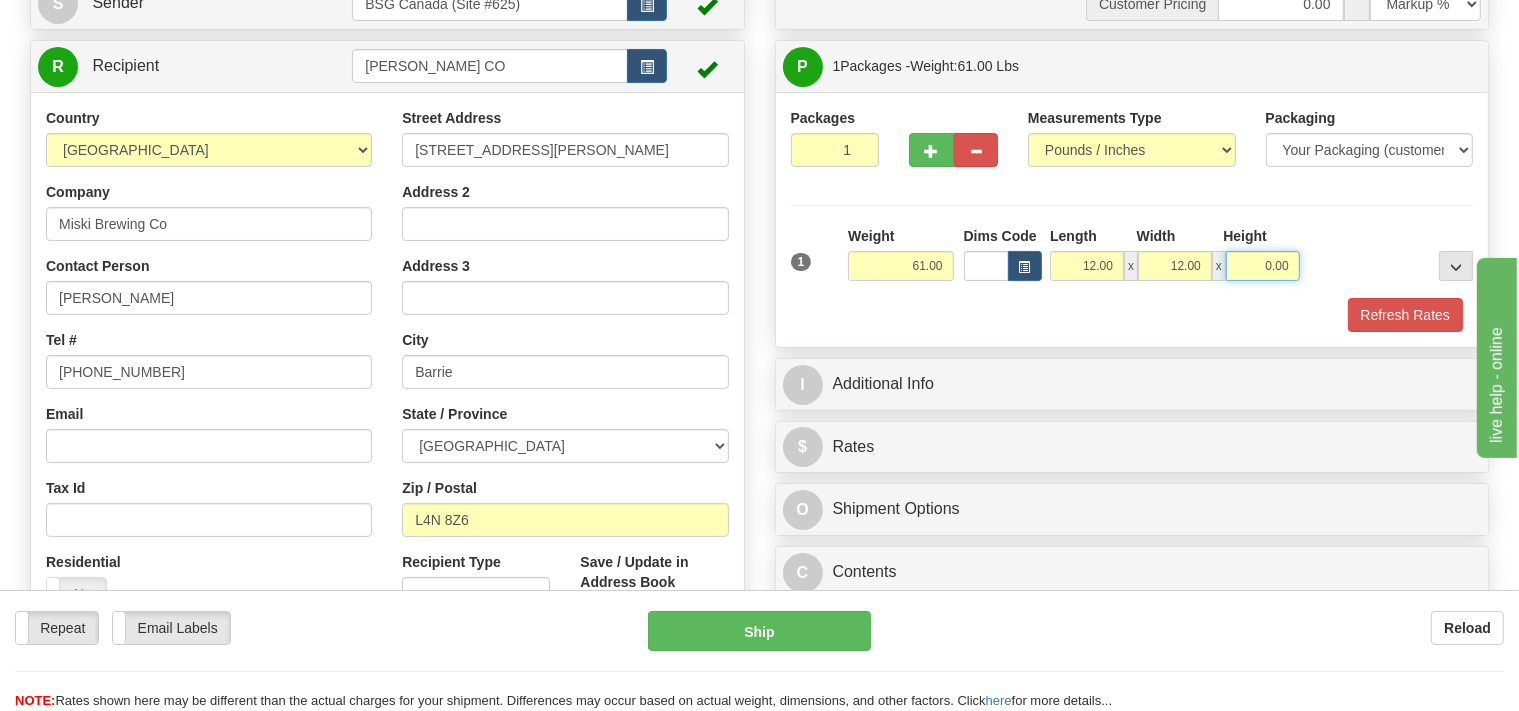 click on "0.00" at bounding box center (1263, 266) 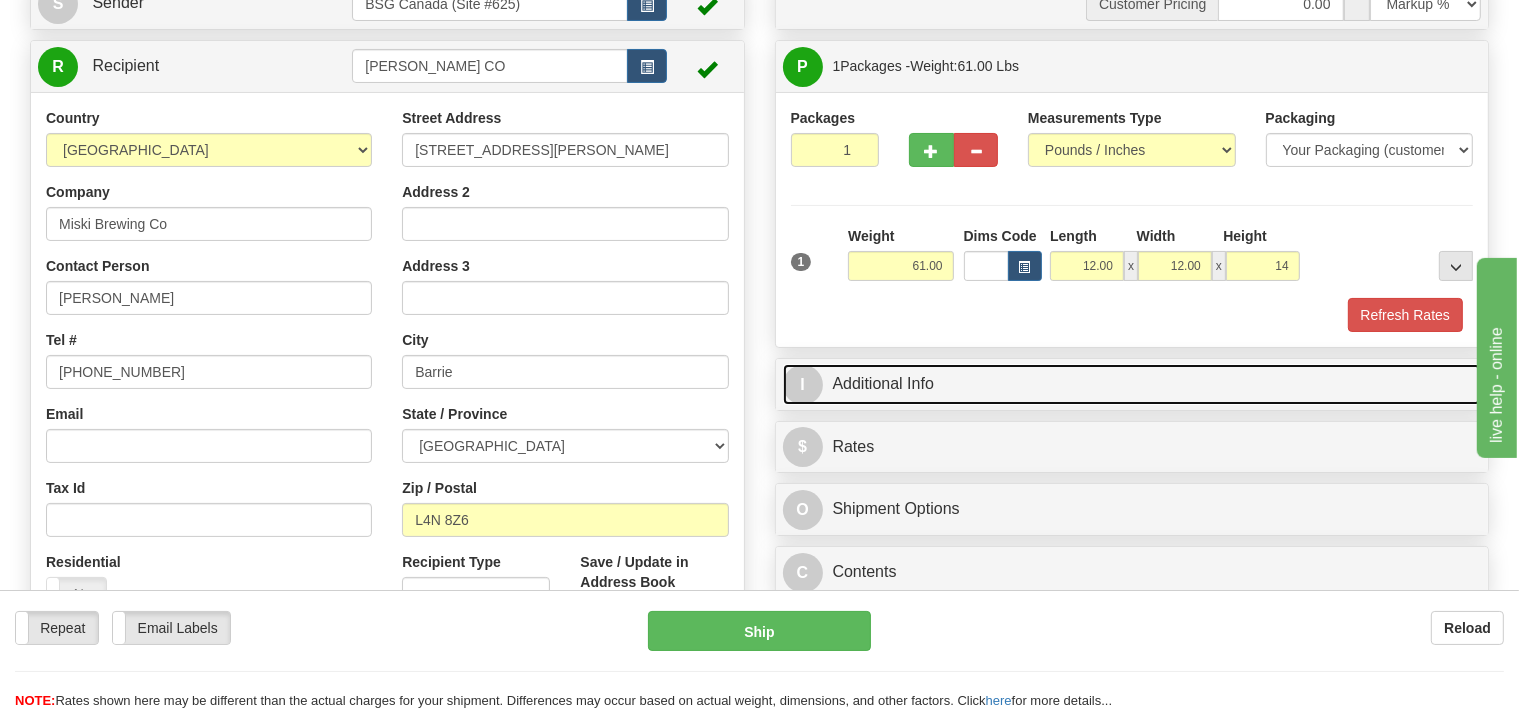 type on "14.00" 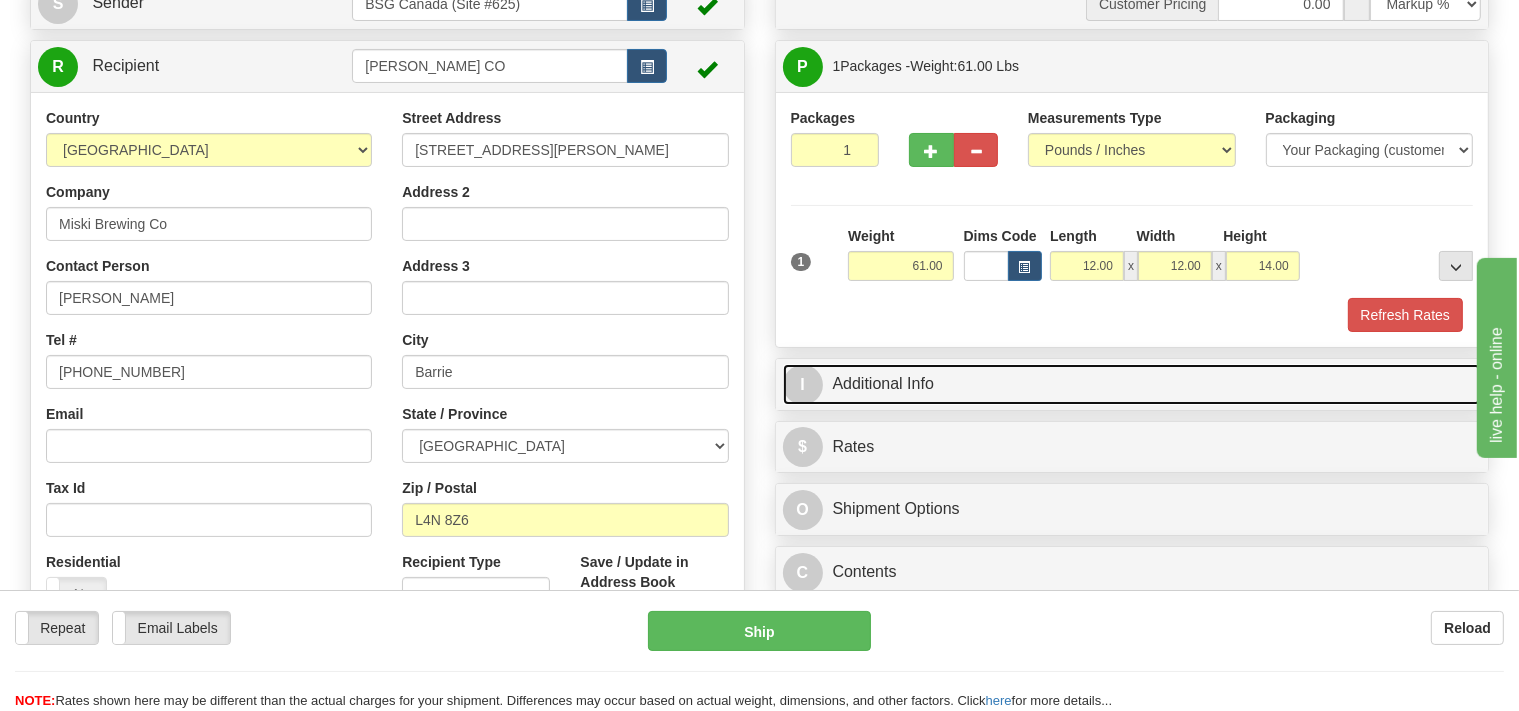 click on "I Additional Info" at bounding box center [1132, 384] 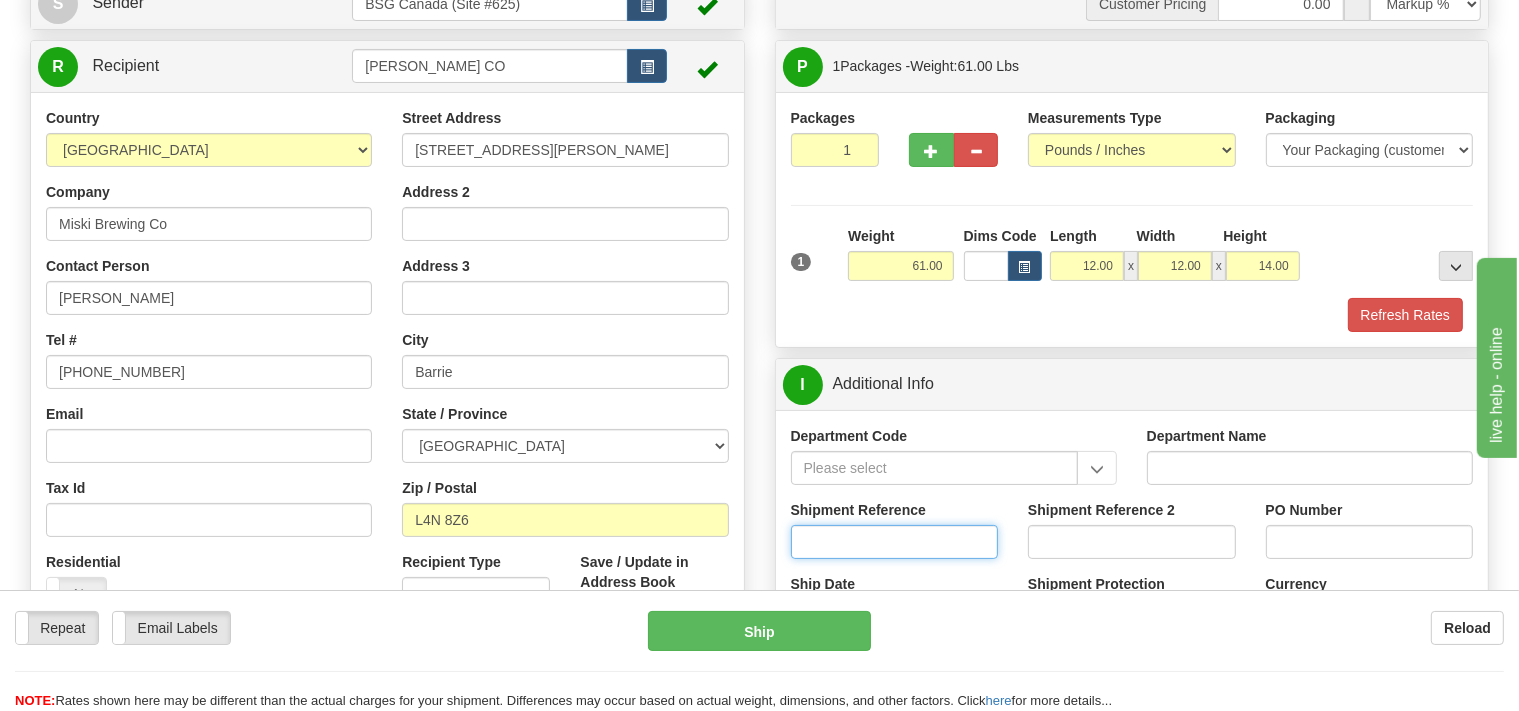 click on "Shipment Reference" at bounding box center [895, 542] 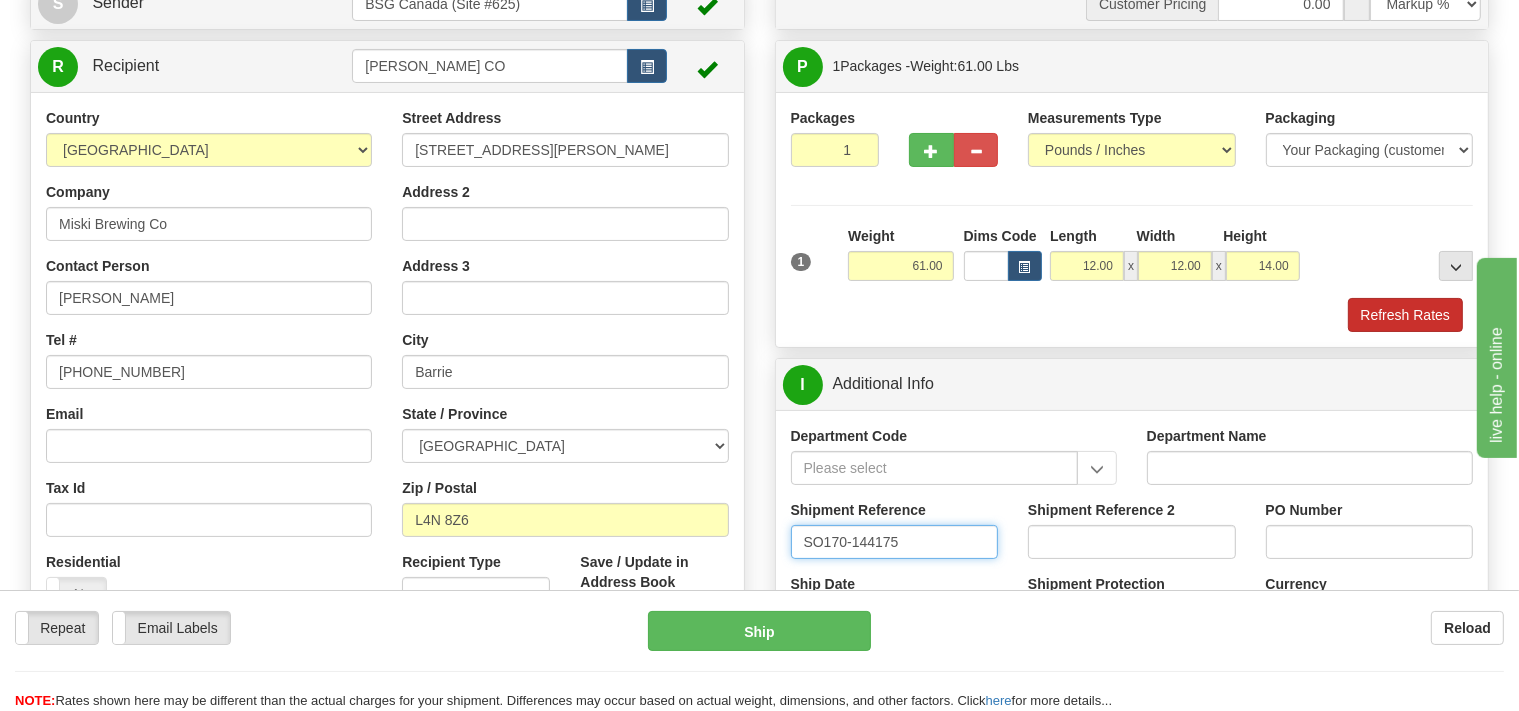 type on "SO170-144175" 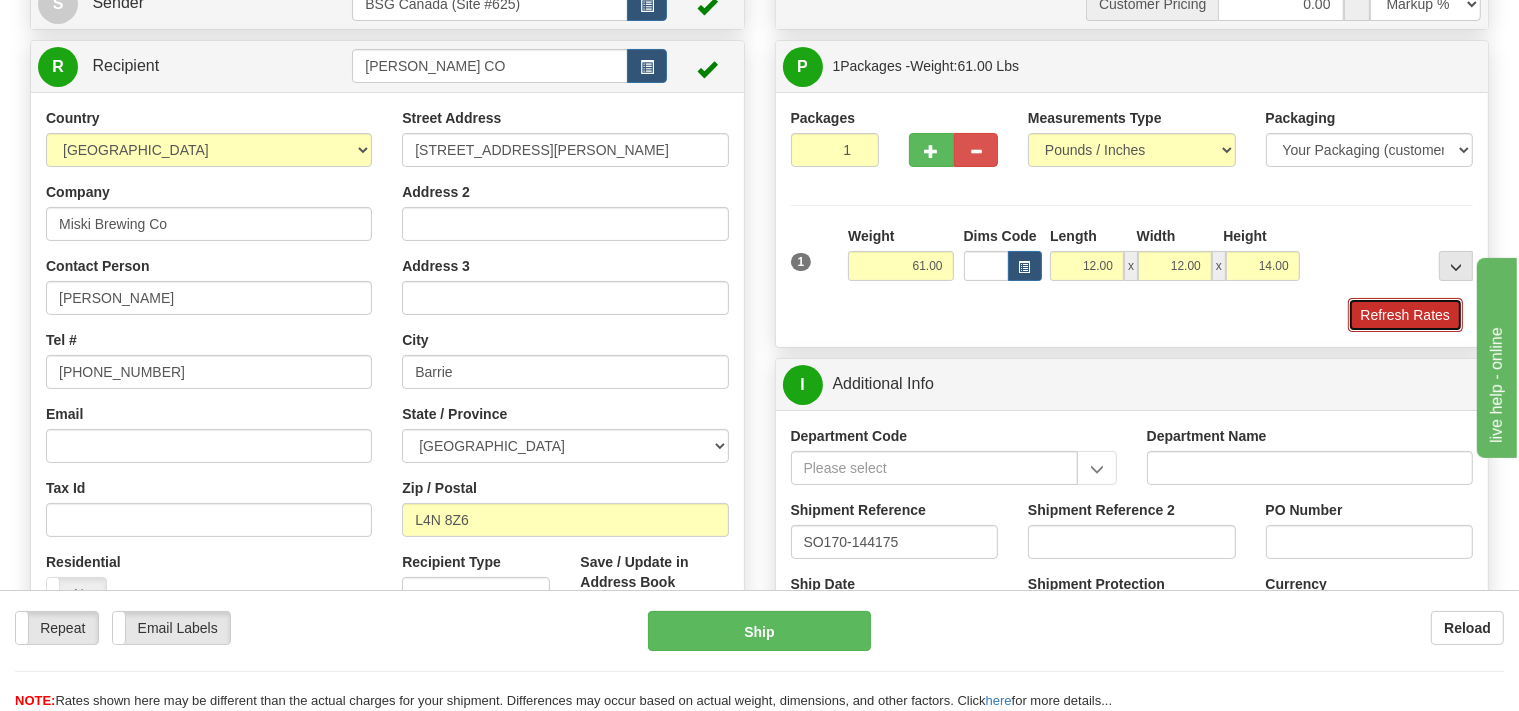 click on "Refresh Rates" at bounding box center (1405, 315) 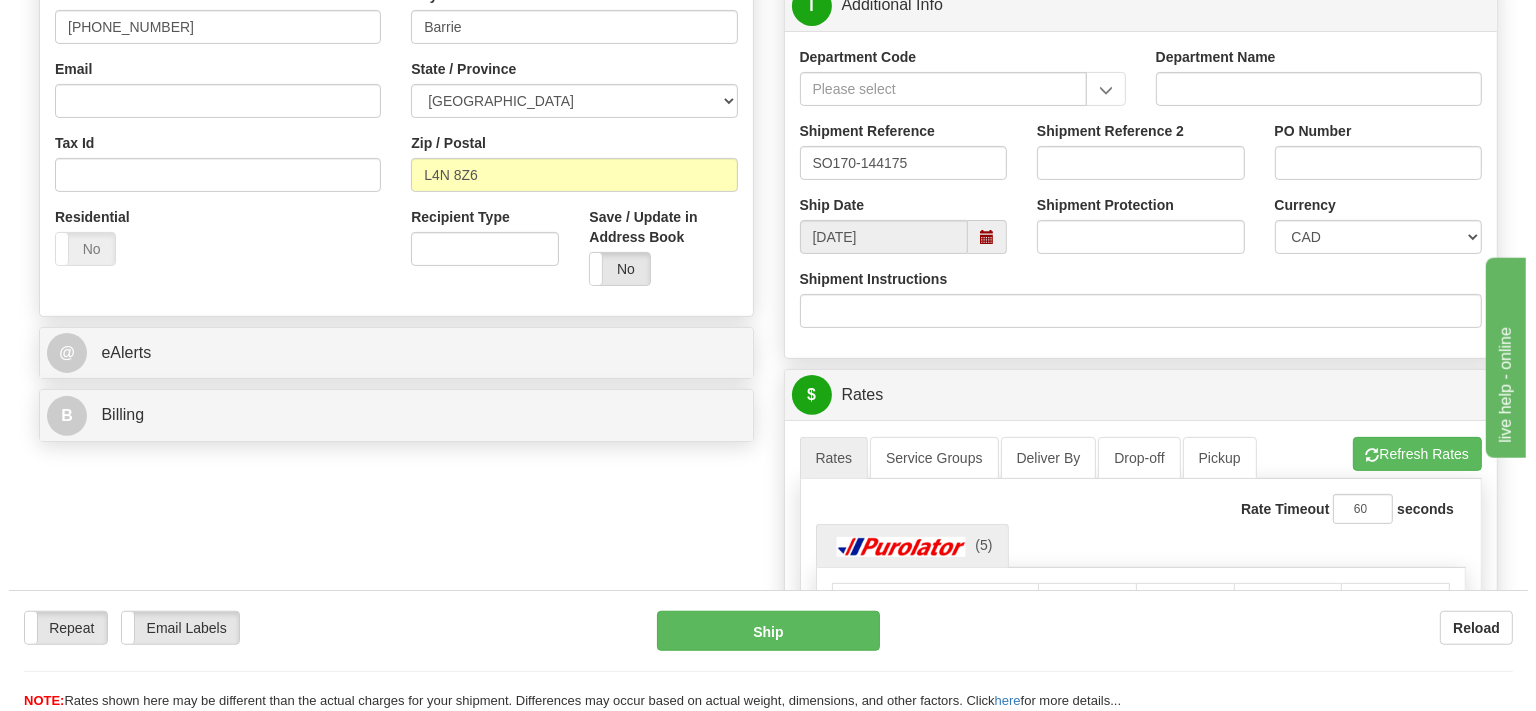 scroll, scrollTop: 633, scrollLeft: 0, axis: vertical 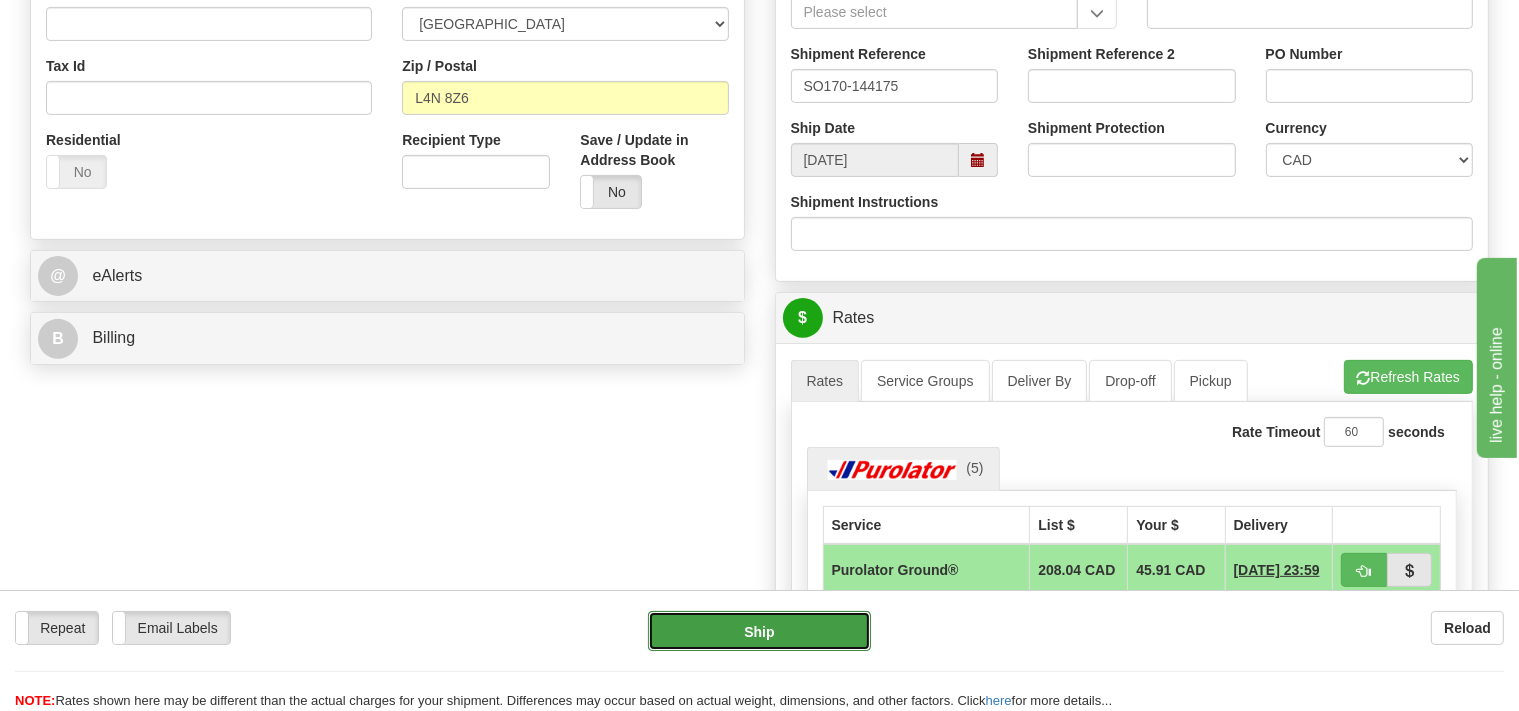 click on "Ship" at bounding box center (759, 631) 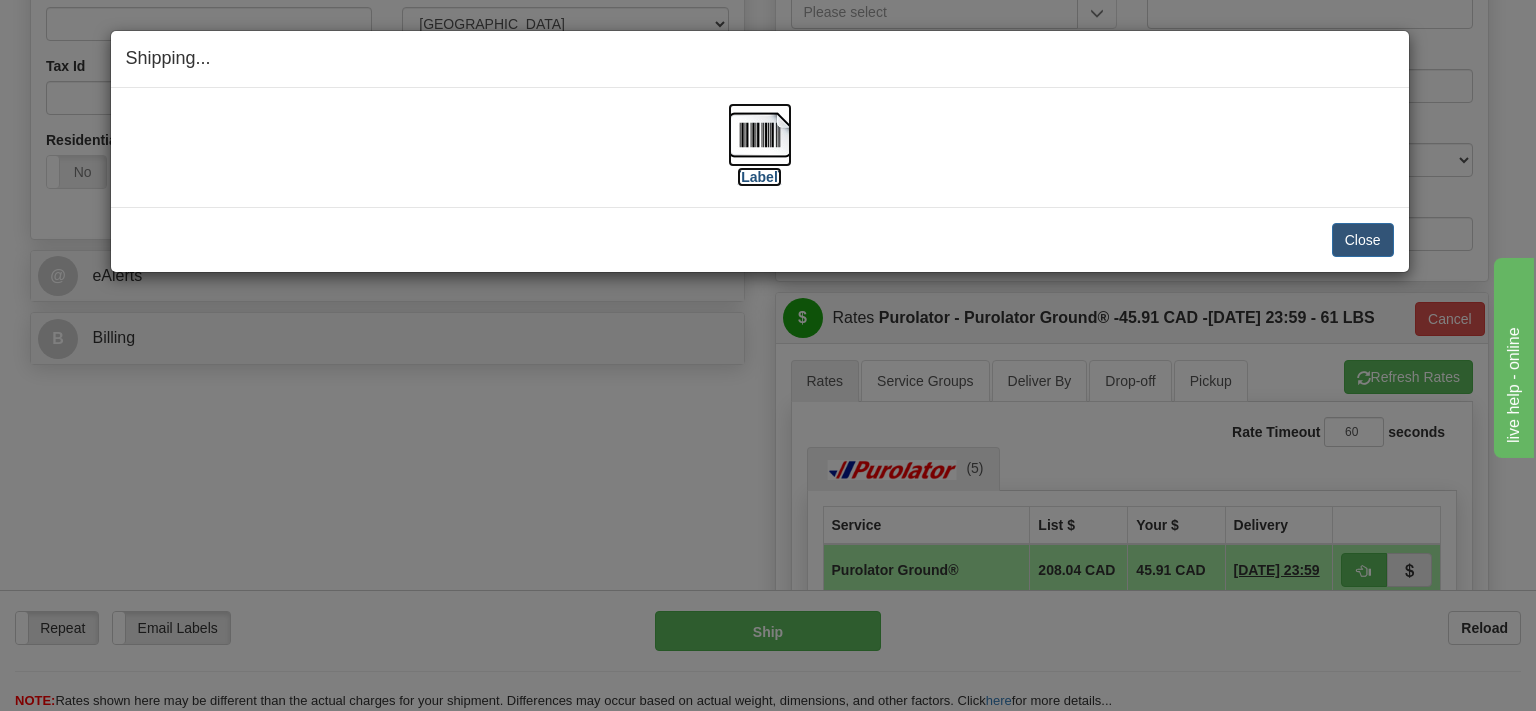 click at bounding box center [760, 135] 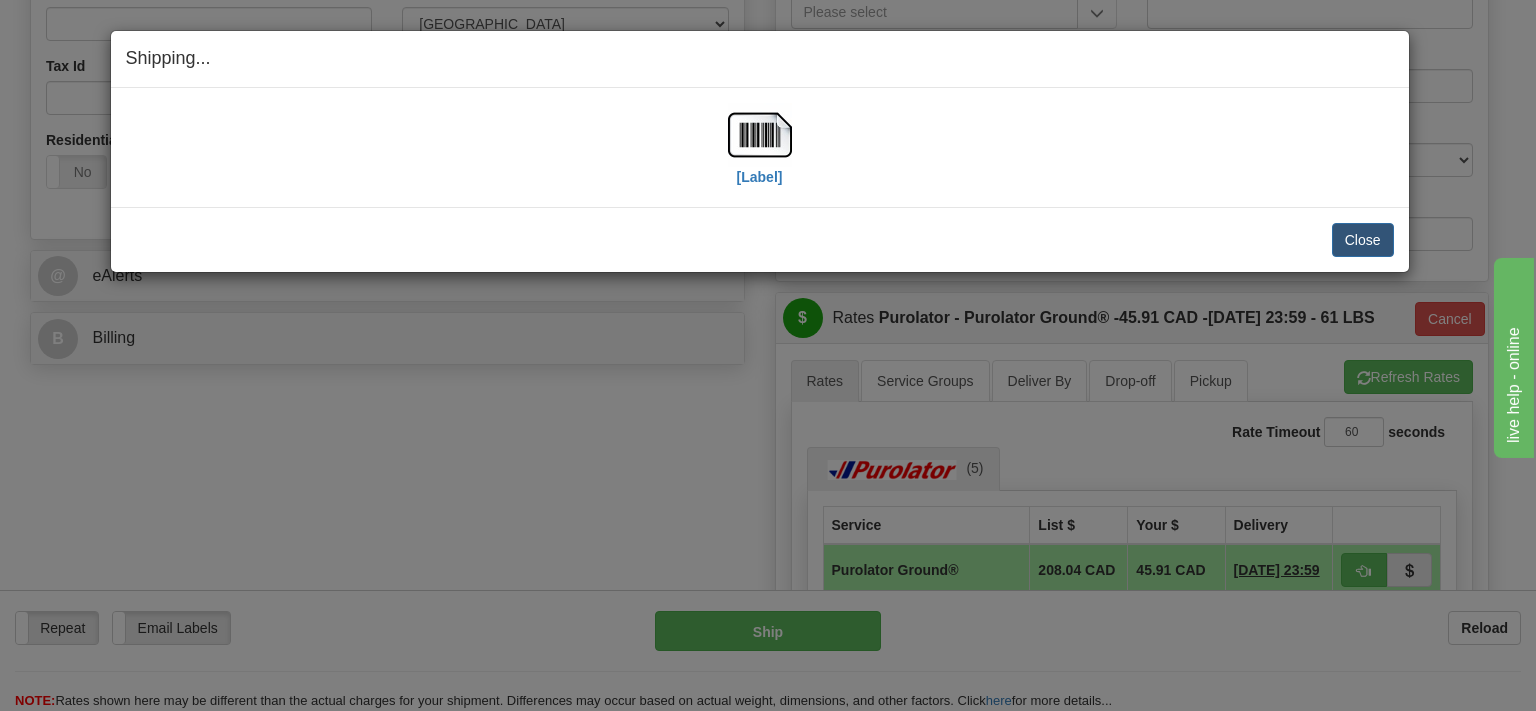click on "Shipping... Your SHIPMENT will EXPIRE in
[Label]
IMPORTANT NOTICE
Embassy / Consulate / Government Building / Hospital Collection
Email   specialaddress@courierit.co.za  with  ALL  relevant Documents
Please use the Collection reference and Waybill number as the Subject line.
We are unable to Collect if these documents are not provided
Close
Cancel
Cancel Shipment and Quit Pickup
Quit Pickup ONLY" at bounding box center (768, 355) 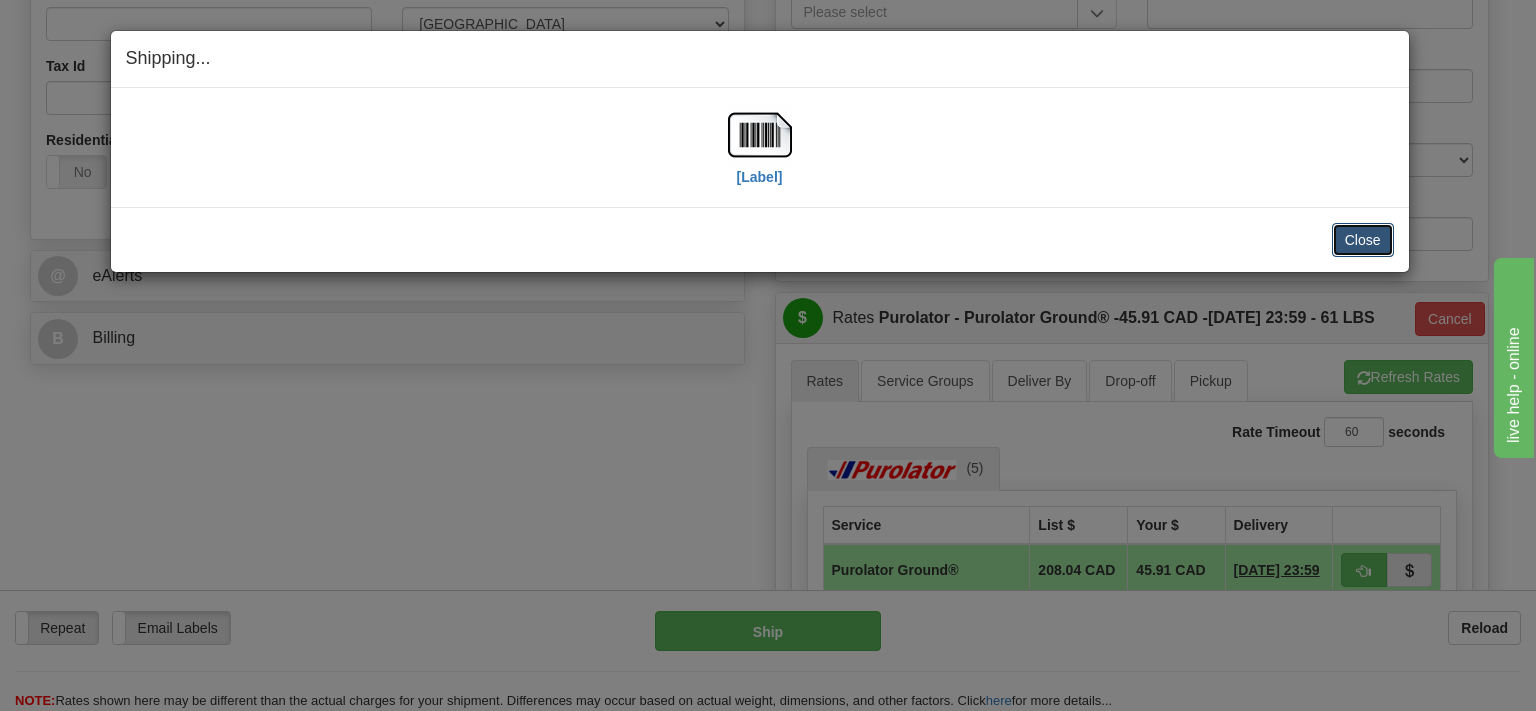 click on "Close" at bounding box center (1363, 240) 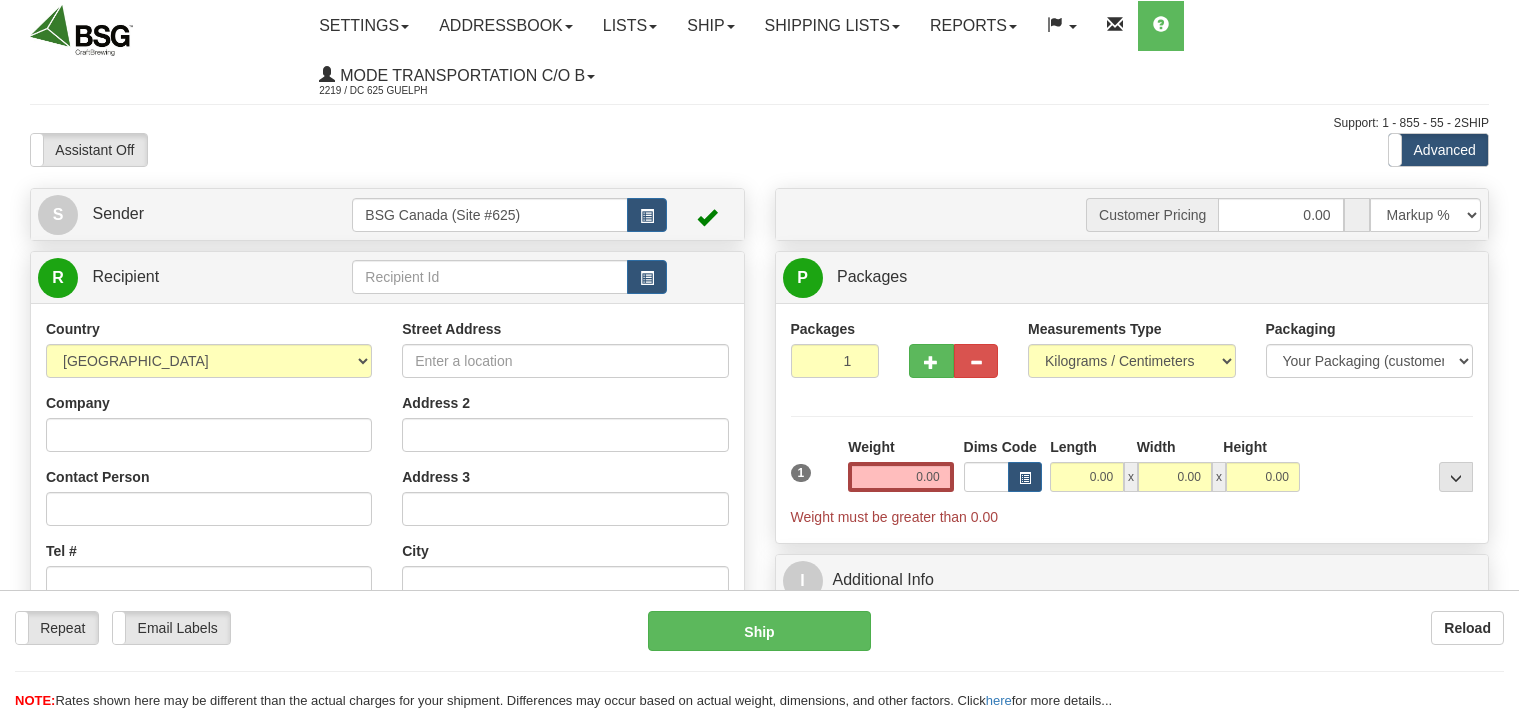 scroll, scrollTop: 0, scrollLeft: 0, axis: both 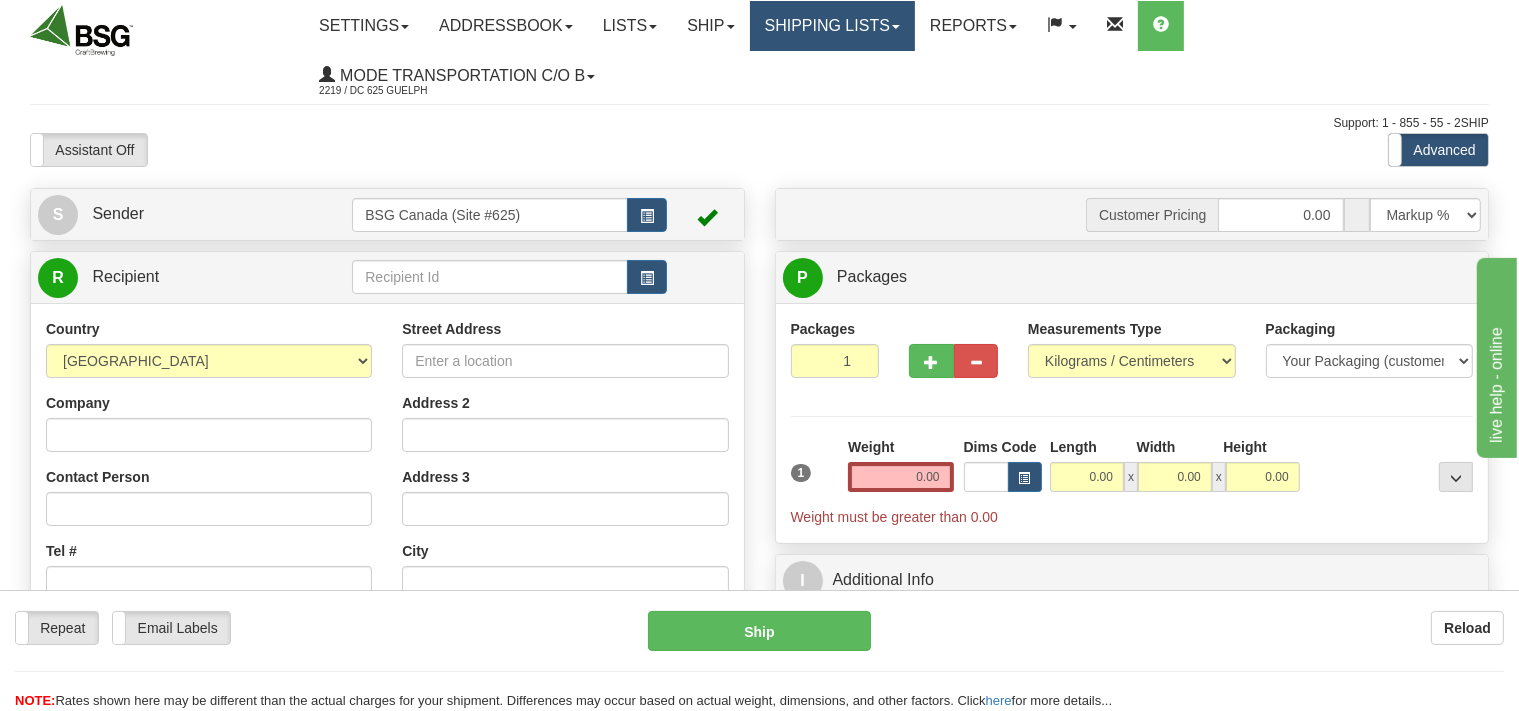 click on "Shipping lists" at bounding box center [832, 26] 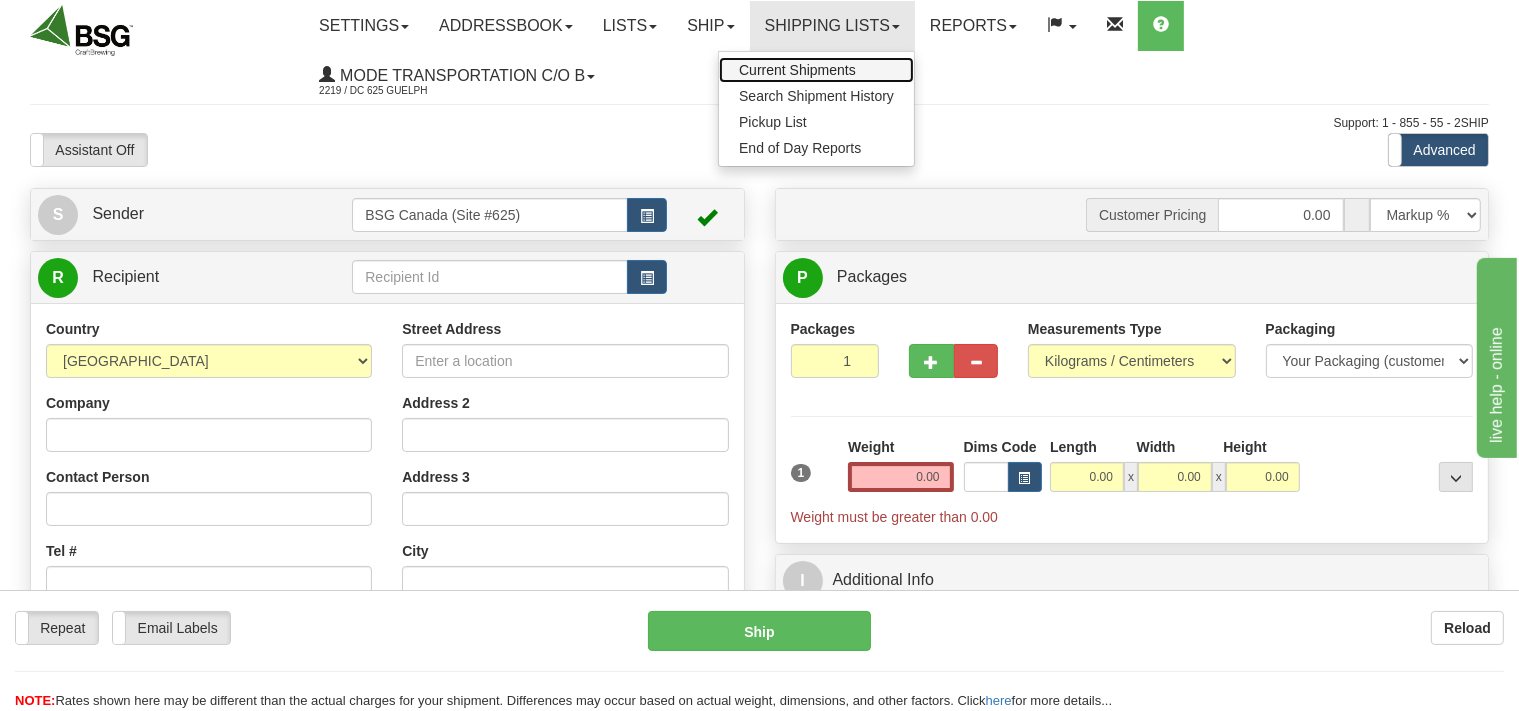 click on "Current Shipments" at bounding box center (797, 70) 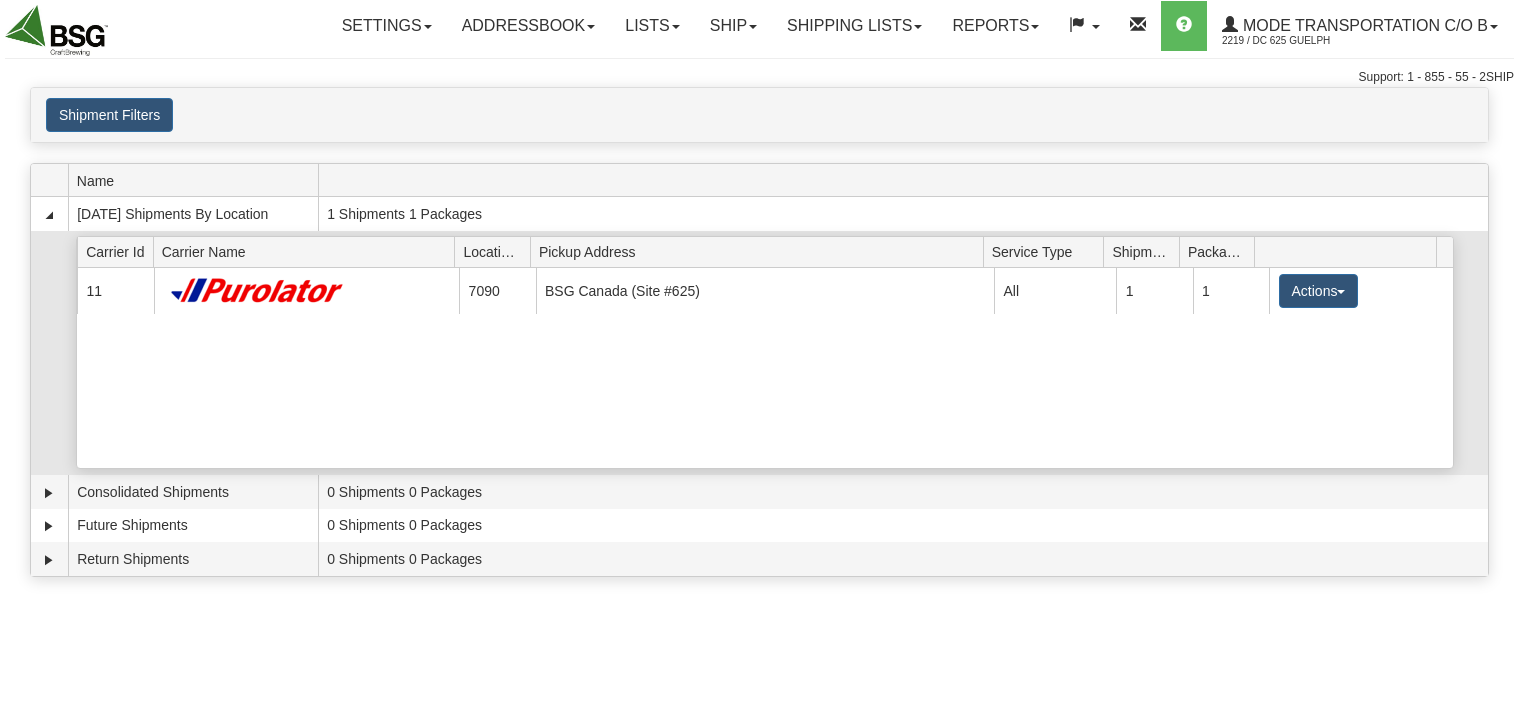scroll, scrollTop: 0, scrollLeft: 0, axis: both 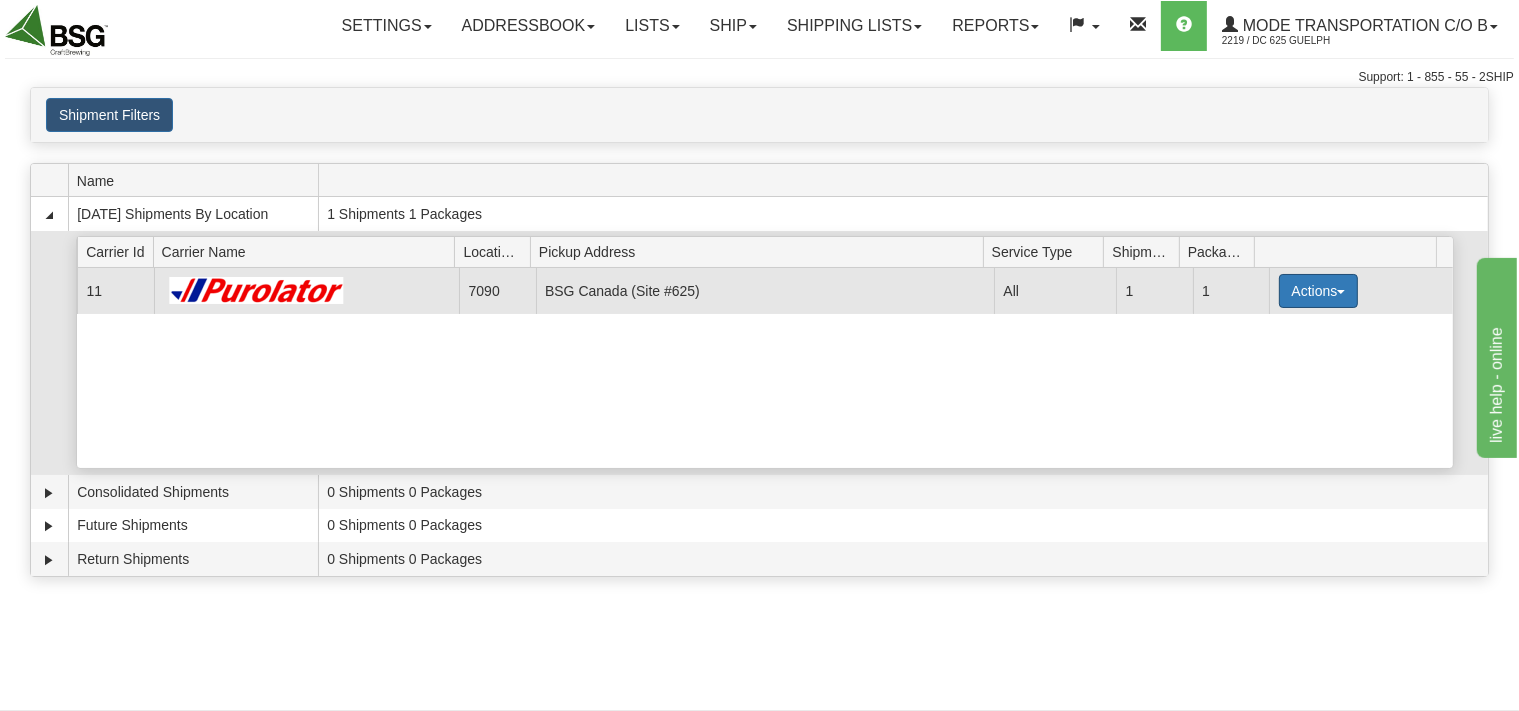 click on "Actions" at bounding box center (1319, 291) 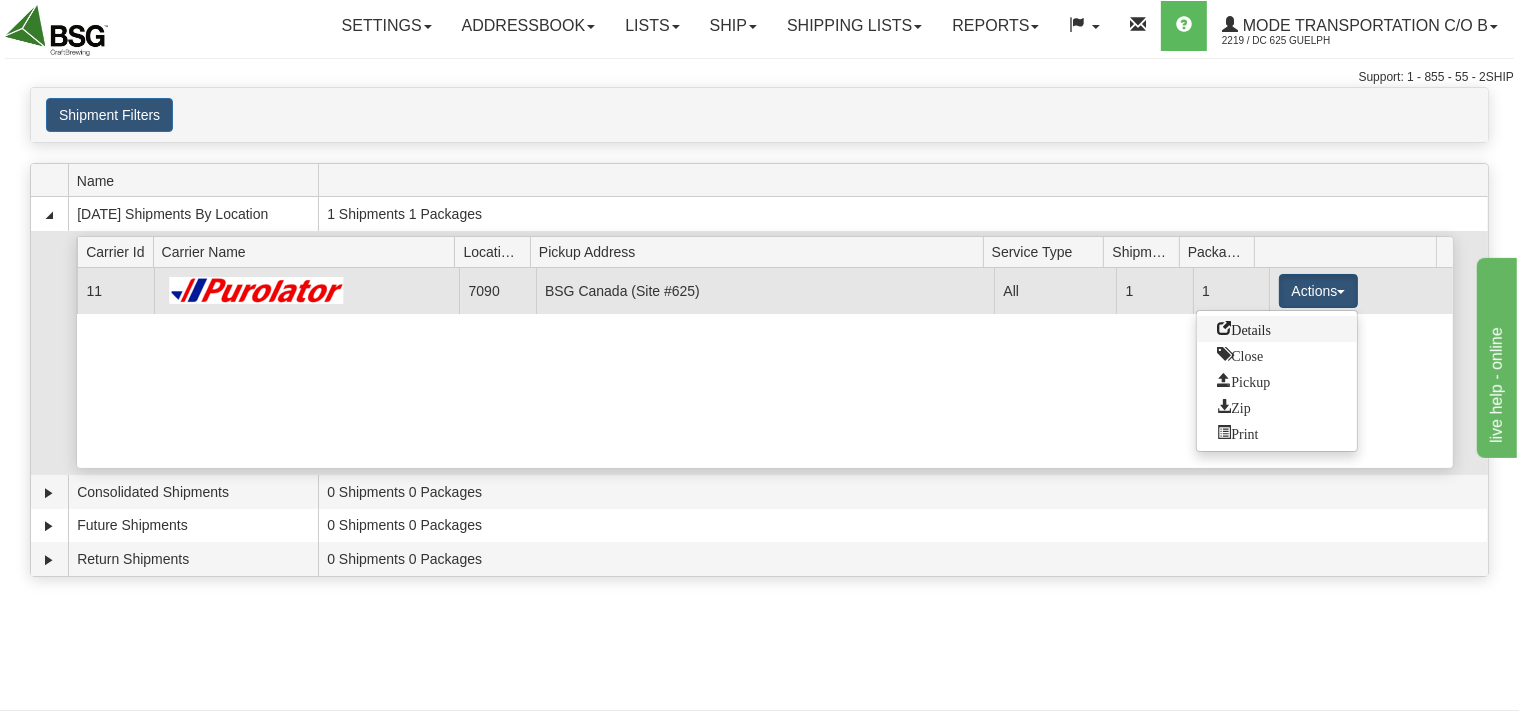click on "Details" at bounding box center [1244, 328] 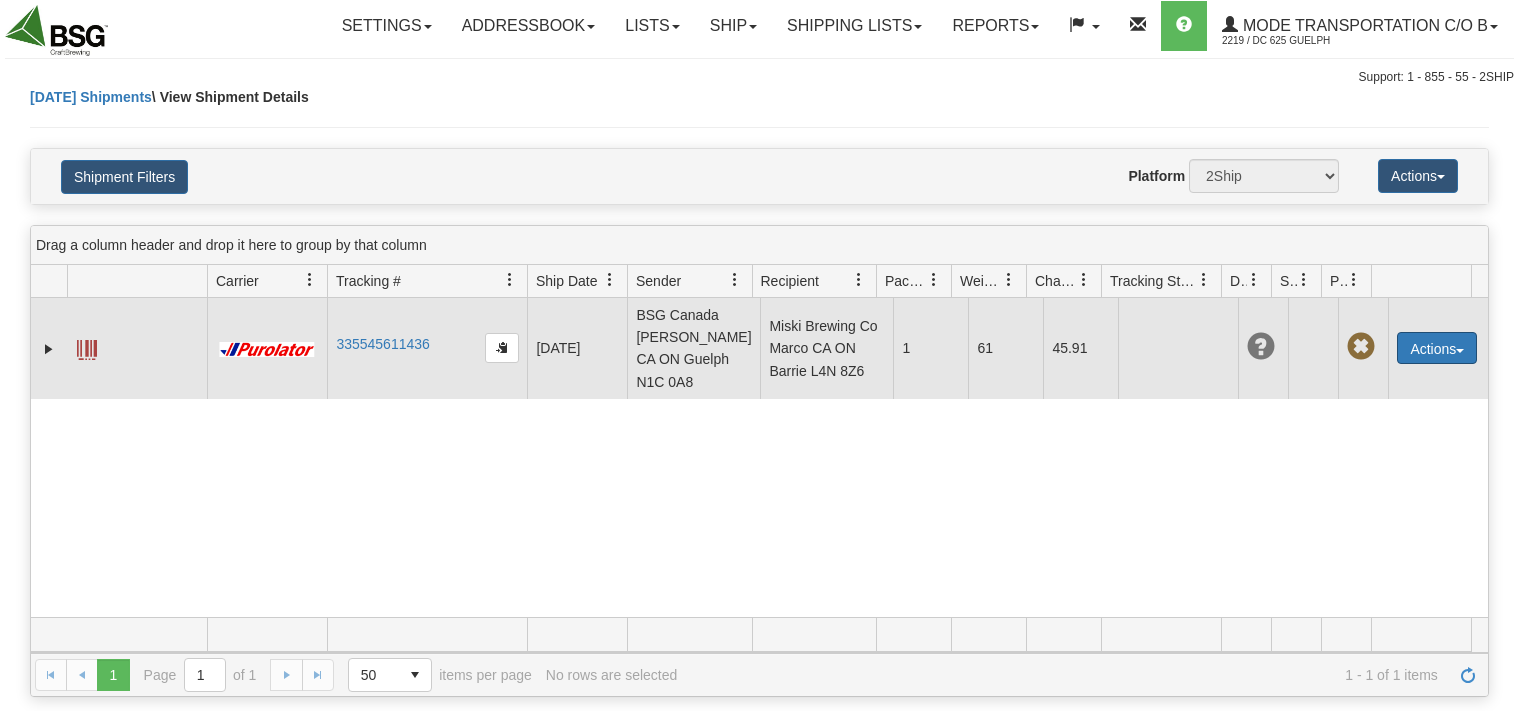 scroll, scrollTop: 0, scrollLeft: 0, axis: both 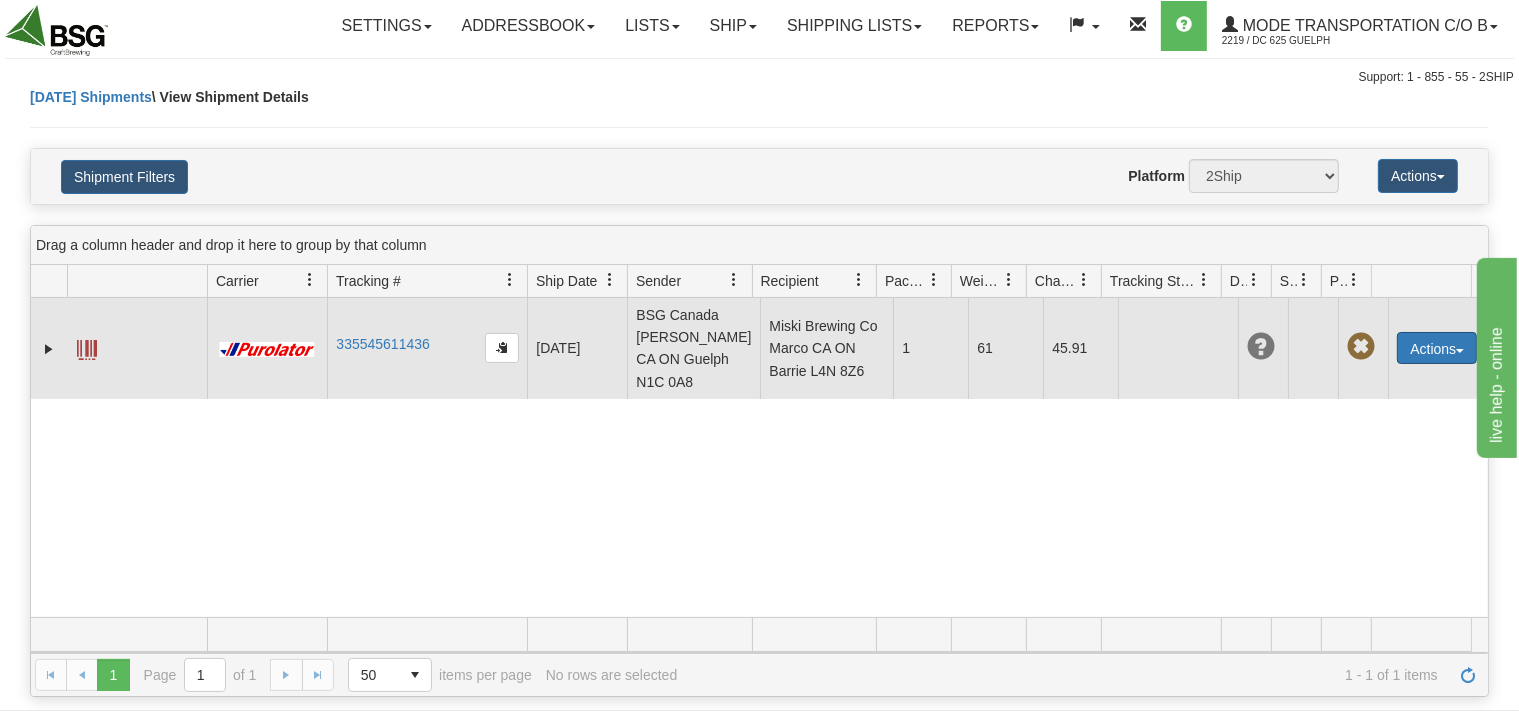 click on "Actions" at bounding box center [1437, 348] 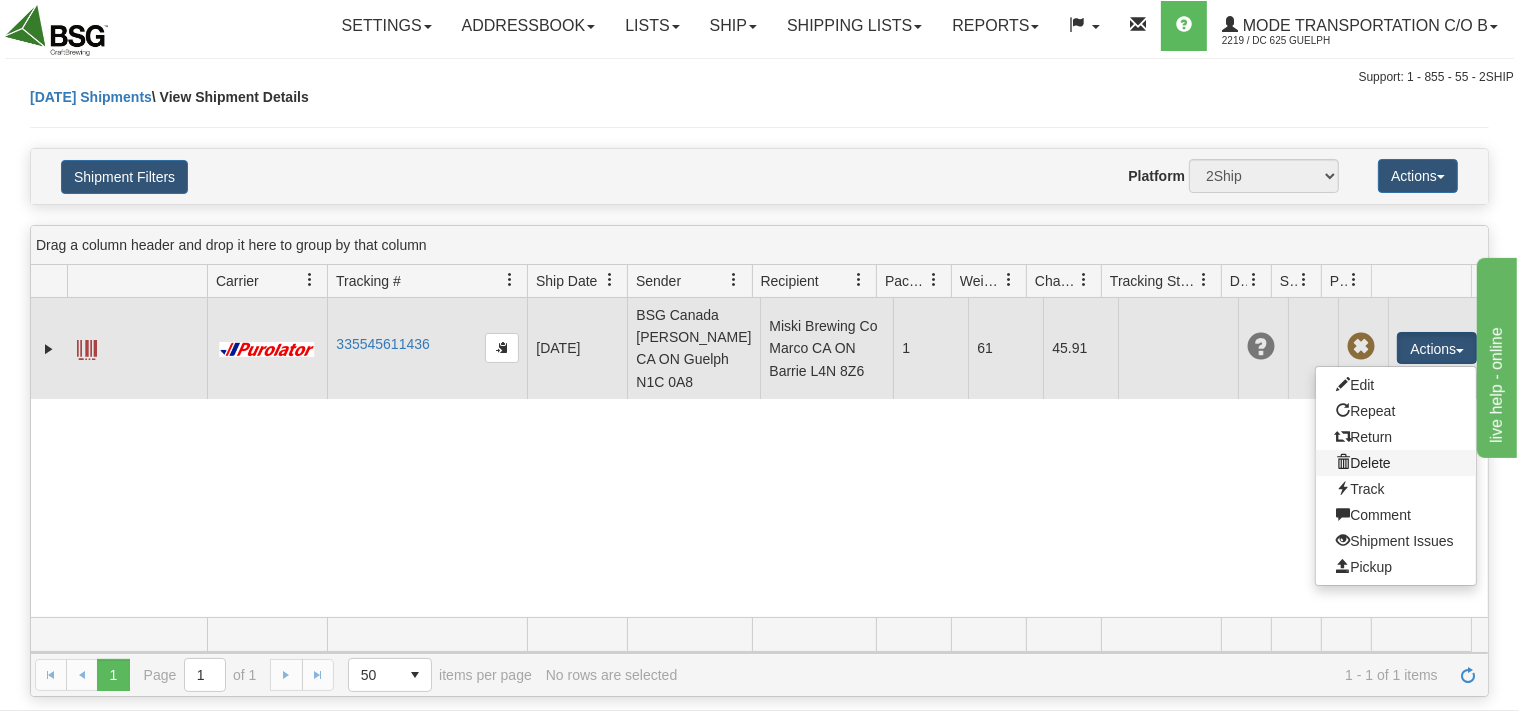 click on "Delete" at bounding box center [1396, 463] 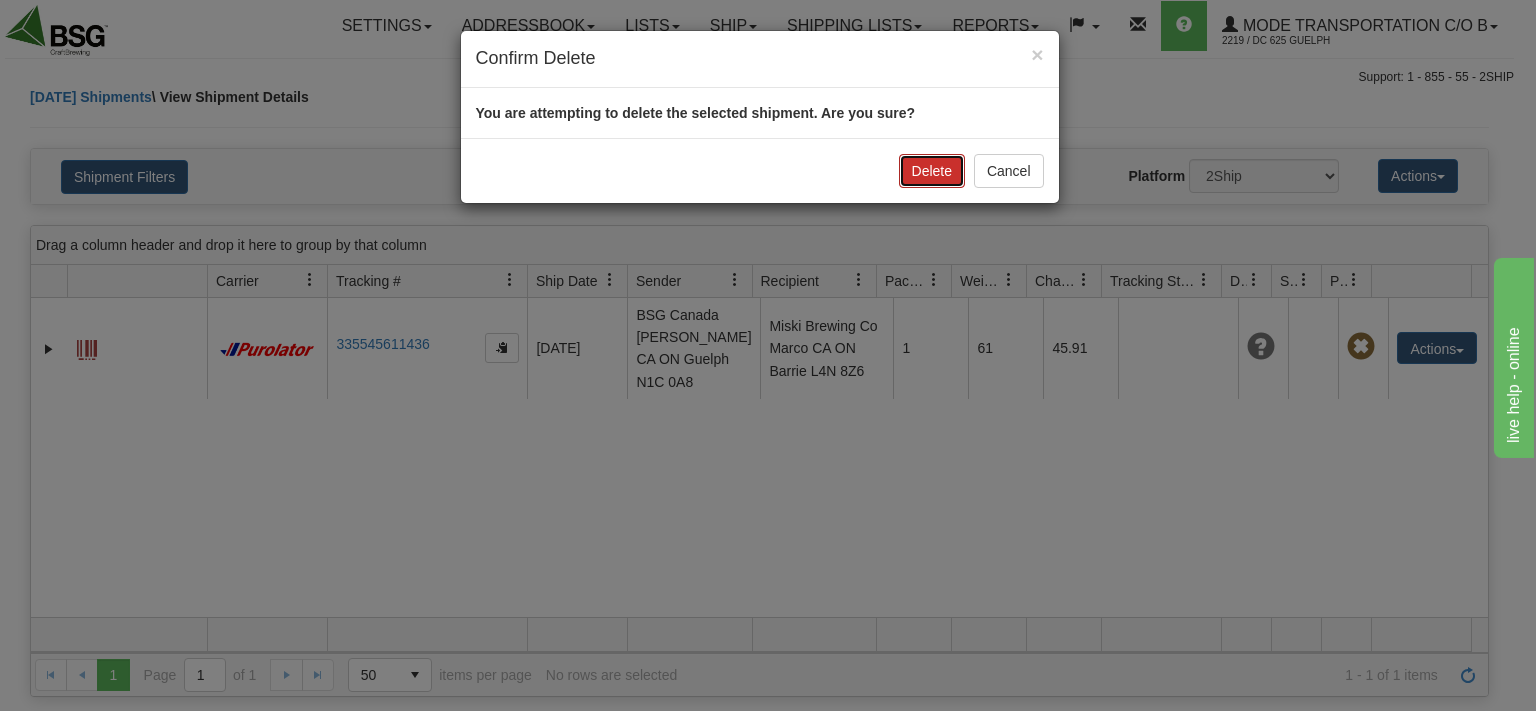 click on "Delete" at bounding box center (932, 171) 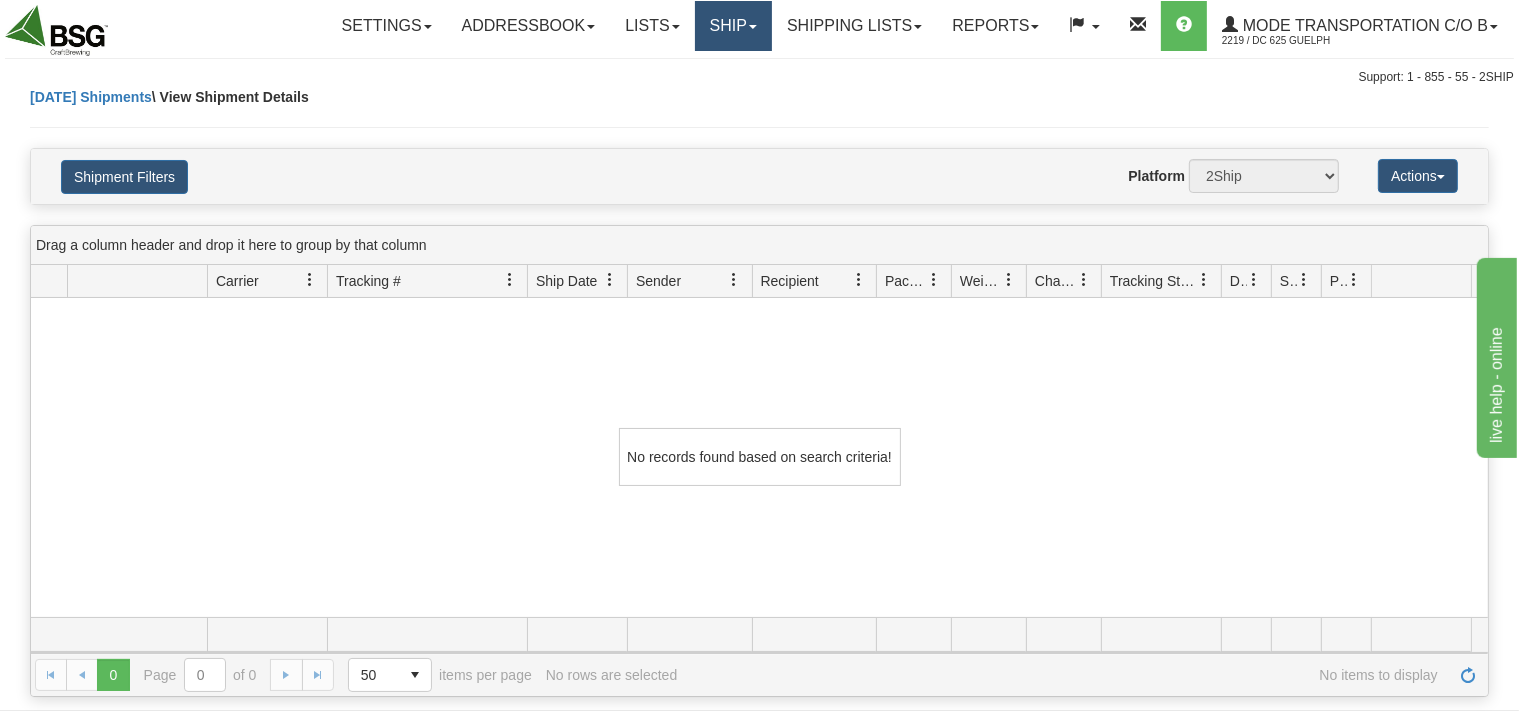 click on "Ship" at bounding box center [733, 26] 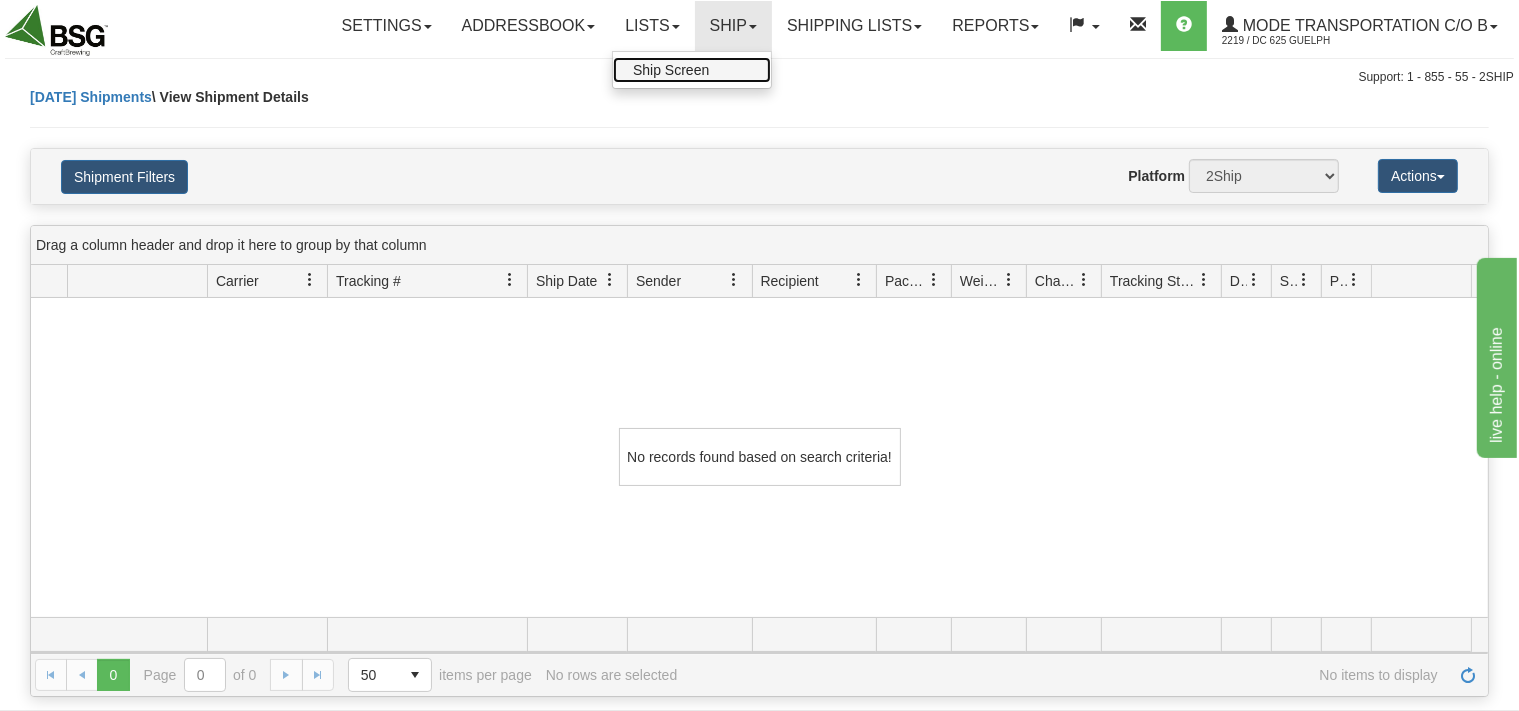 click on "Ship Screen" at bounding box center (692, 70) 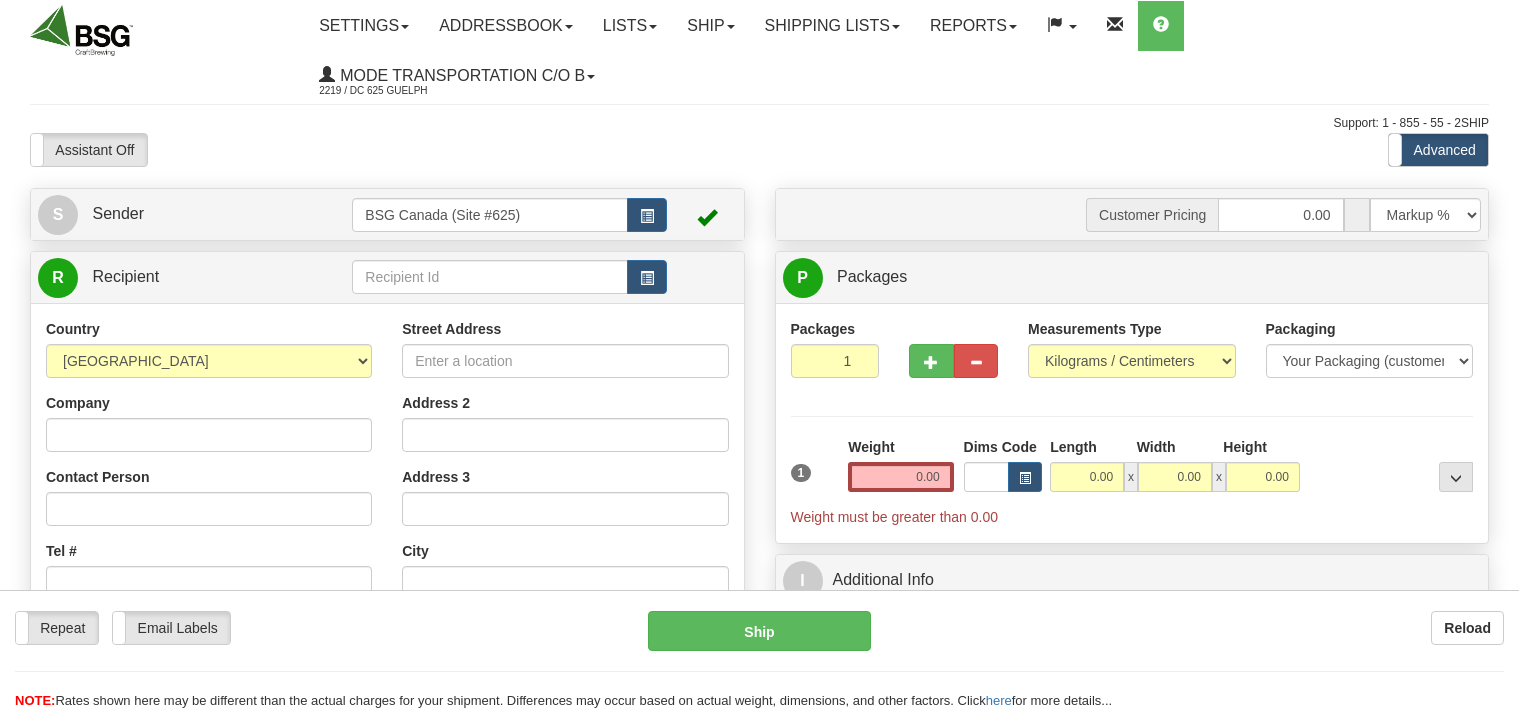scroll, scrollTop: 0, scrollLeft: 0, axis: both 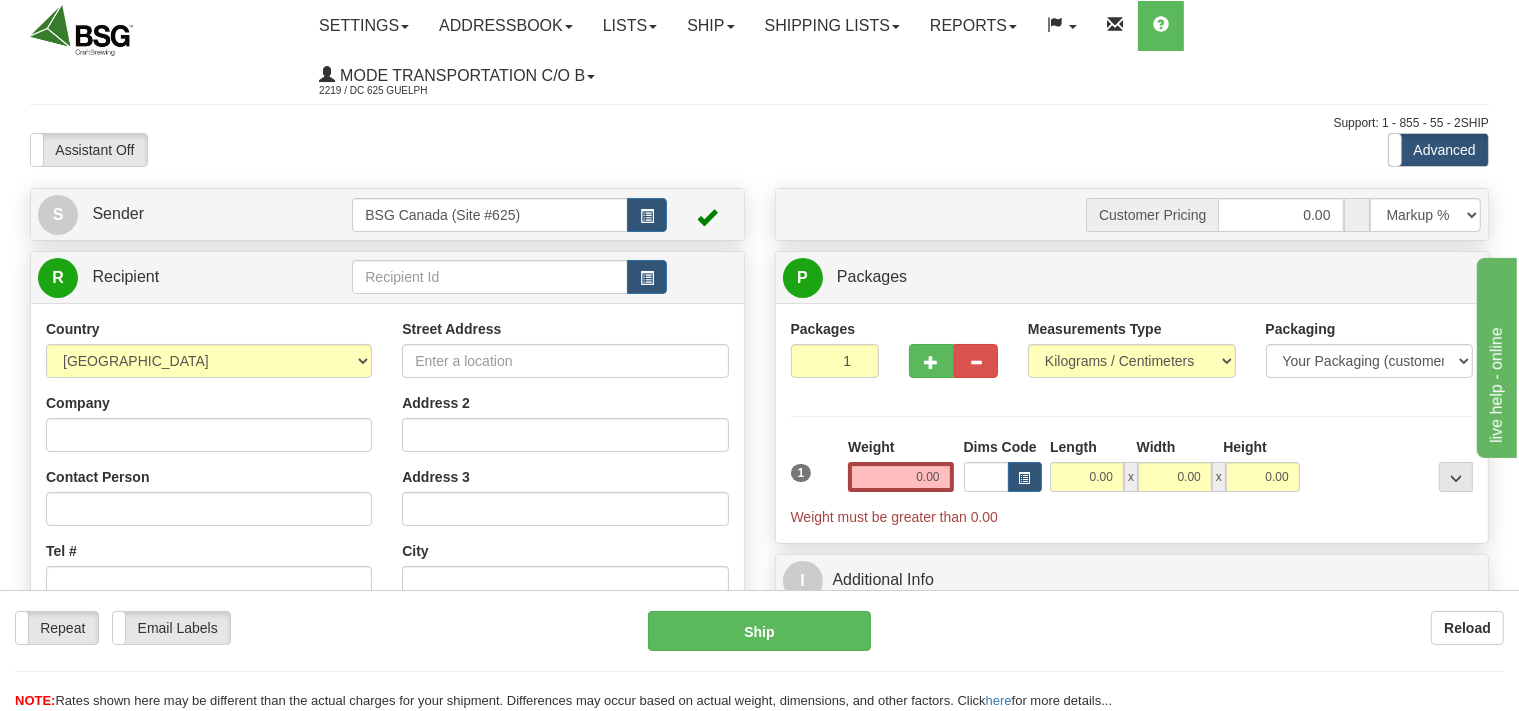 click at bounding box center [509, 277] 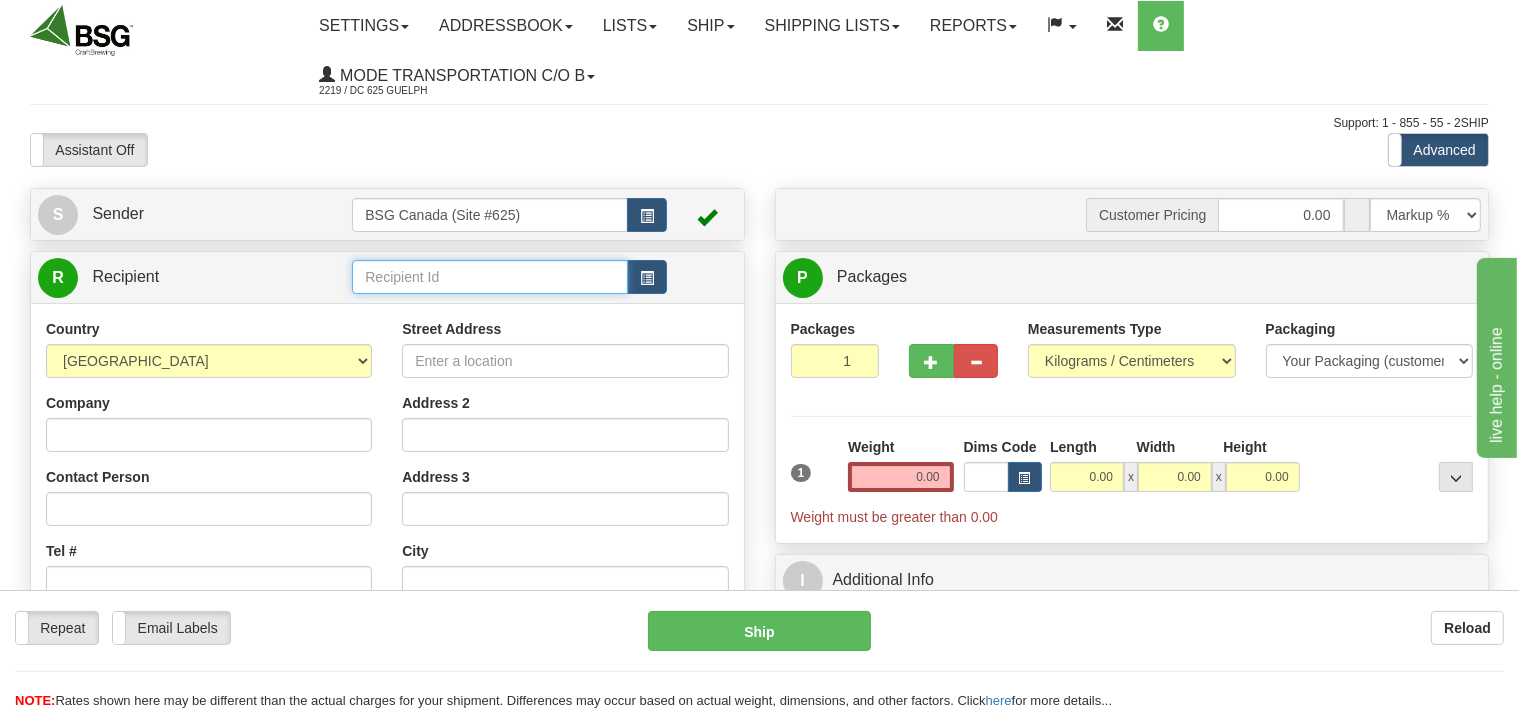 click at bounding box center [489, 277] 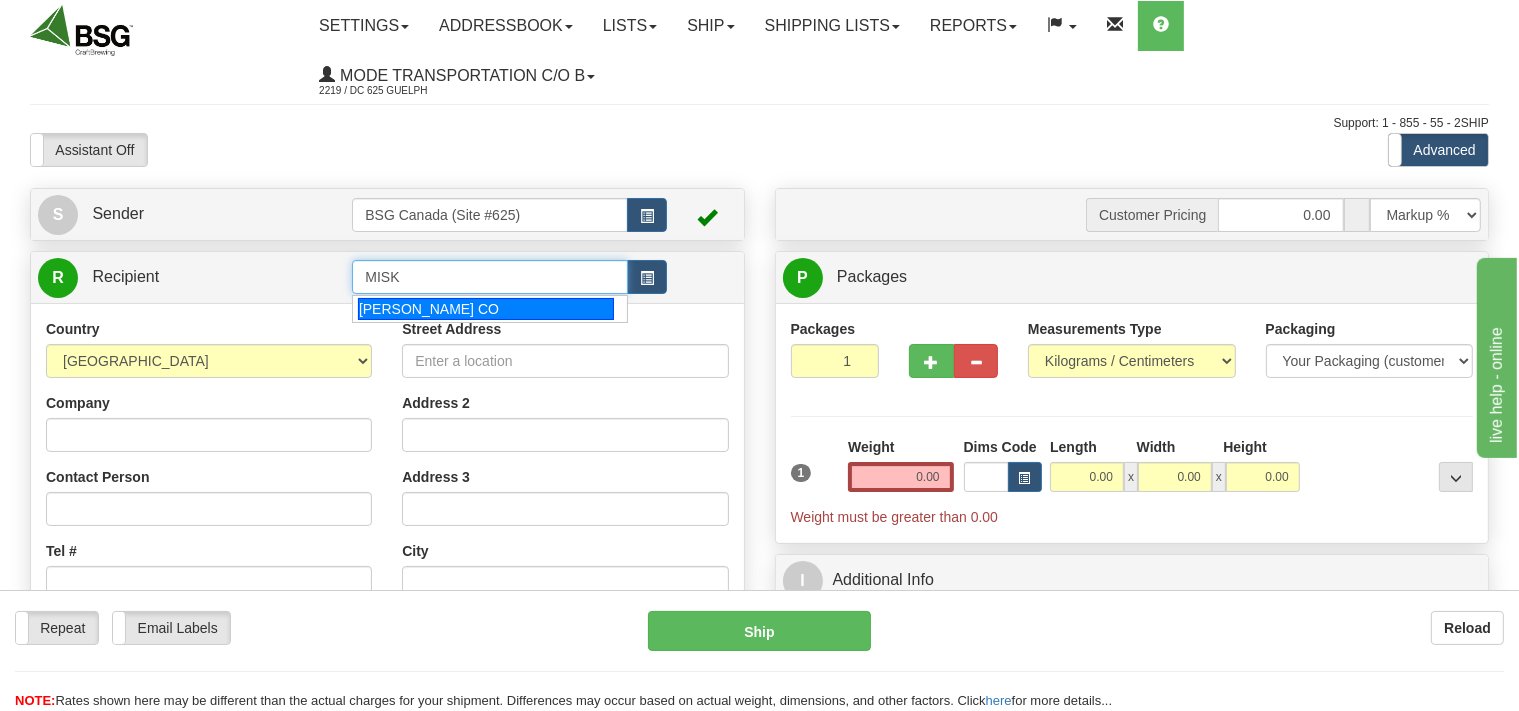 click on "[PERSON_NAME] CO" at bounding box center (486, 309) 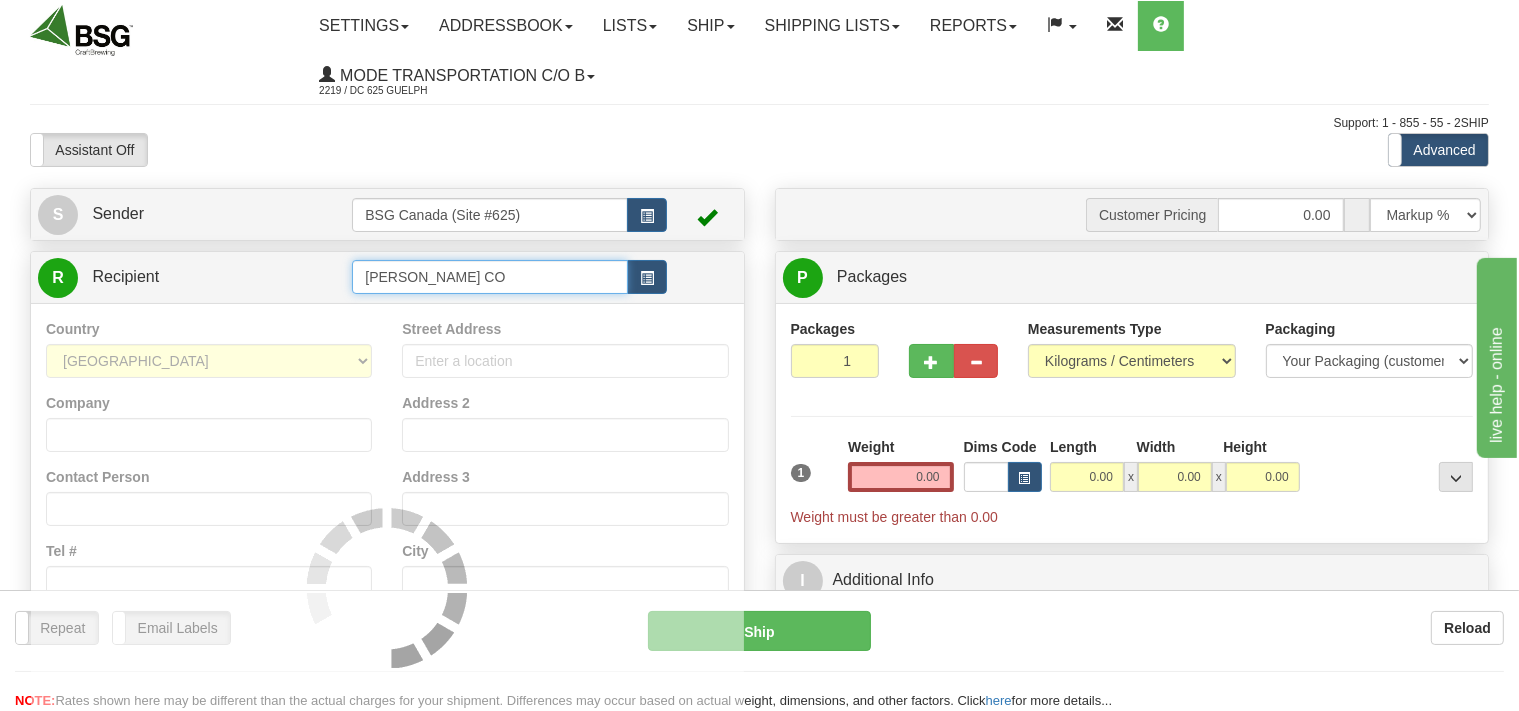 type on "[PERSON_NAME] CO" 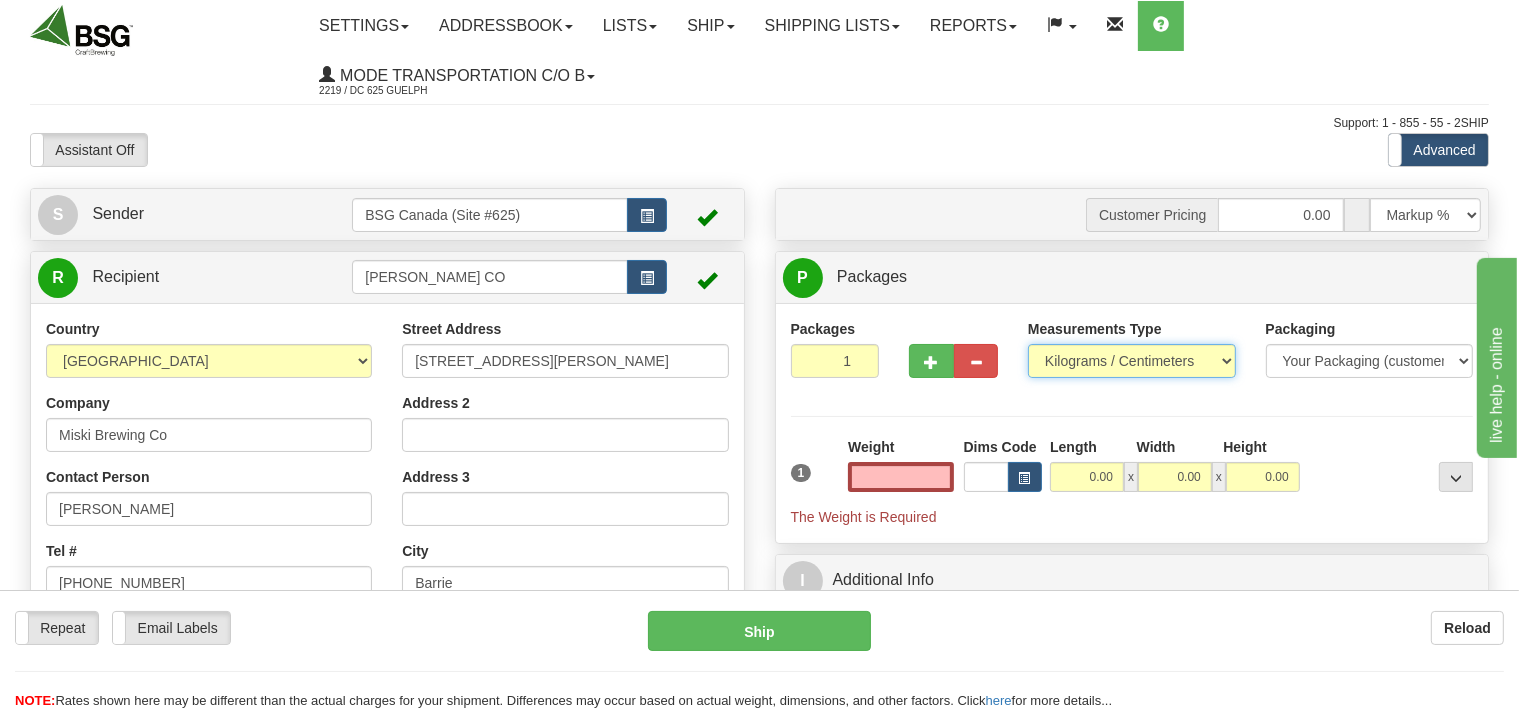 type on "0.00" 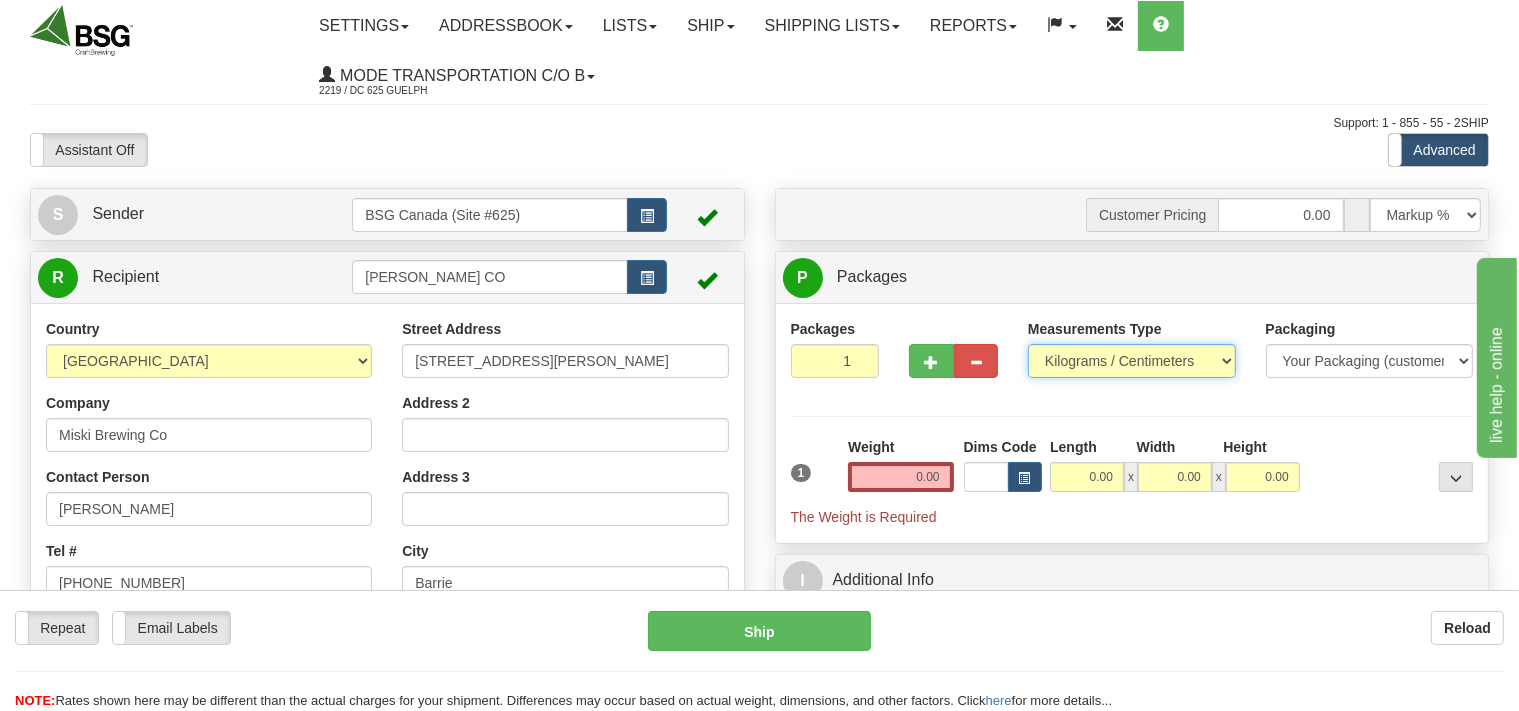 click on "Pounds / Inches
Kilograms / Centimeters" at bounding box center (1132, 361) 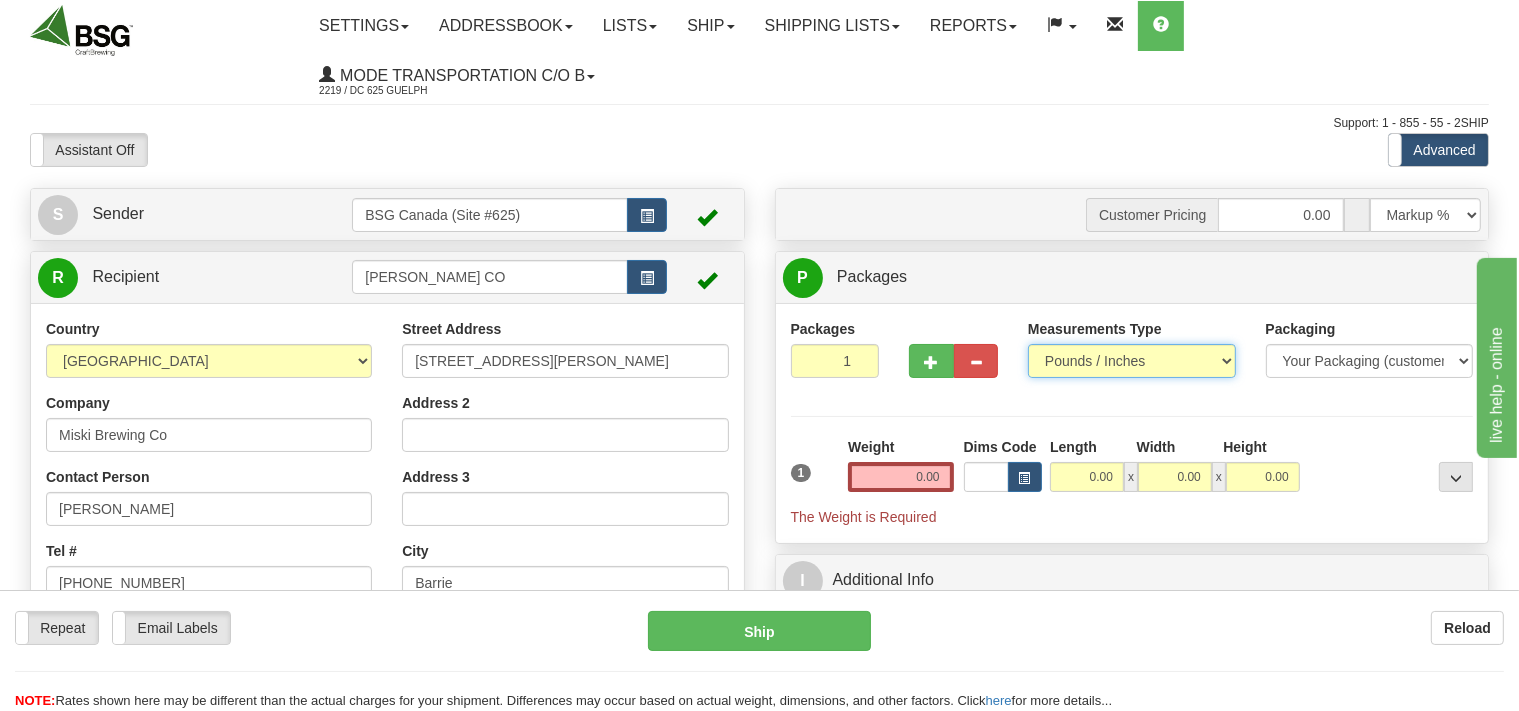click on "Pounds / Inches" at bounding box center (0, 0) 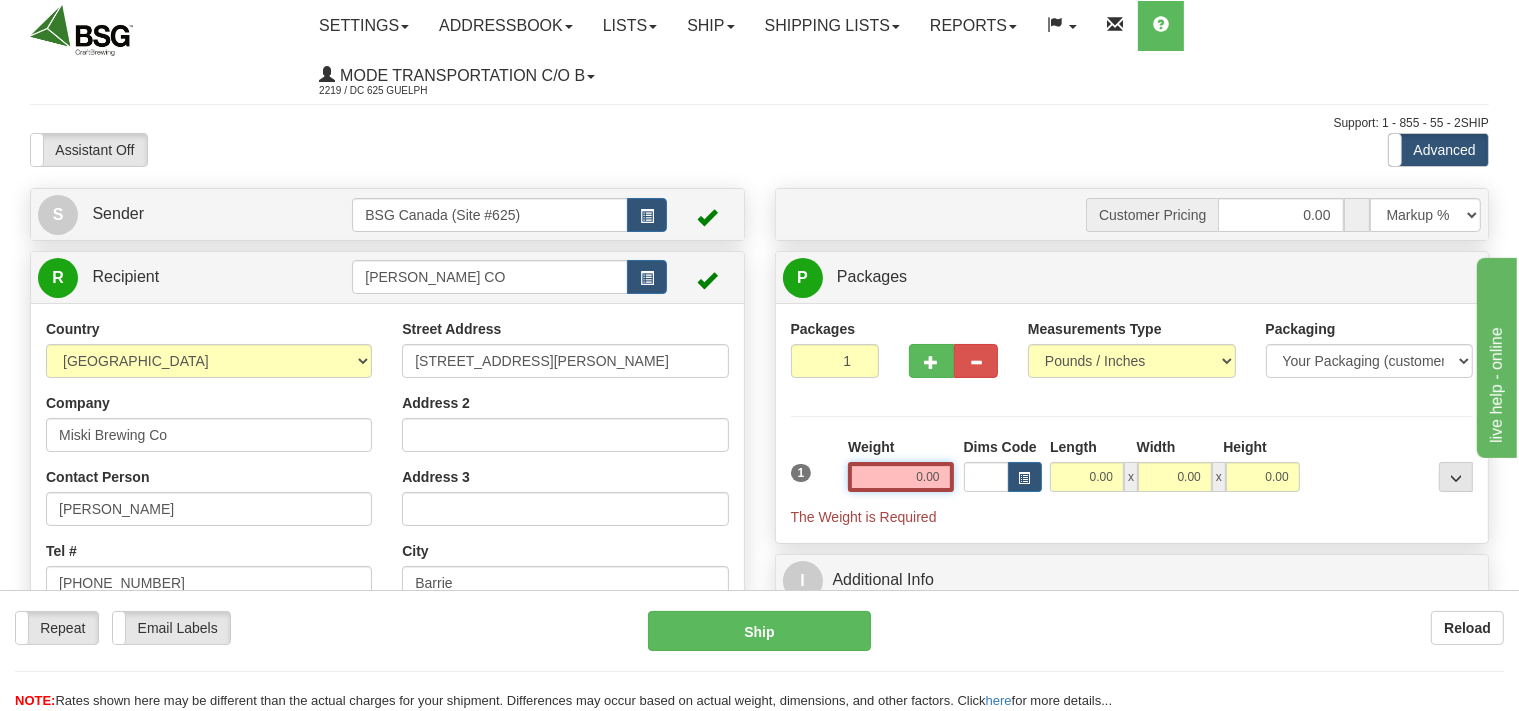 click on "0.00" at bounding box center (900, 477) 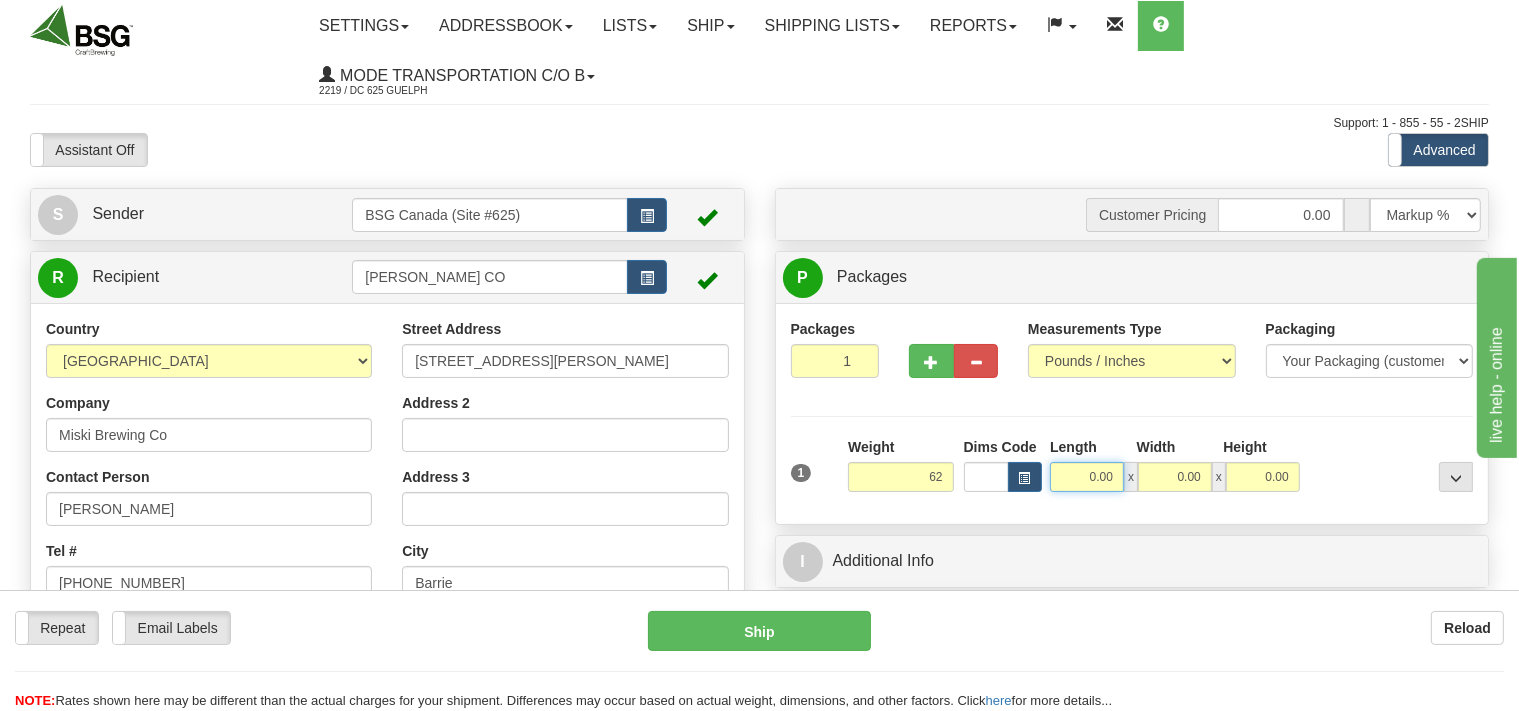 type on "62.00" 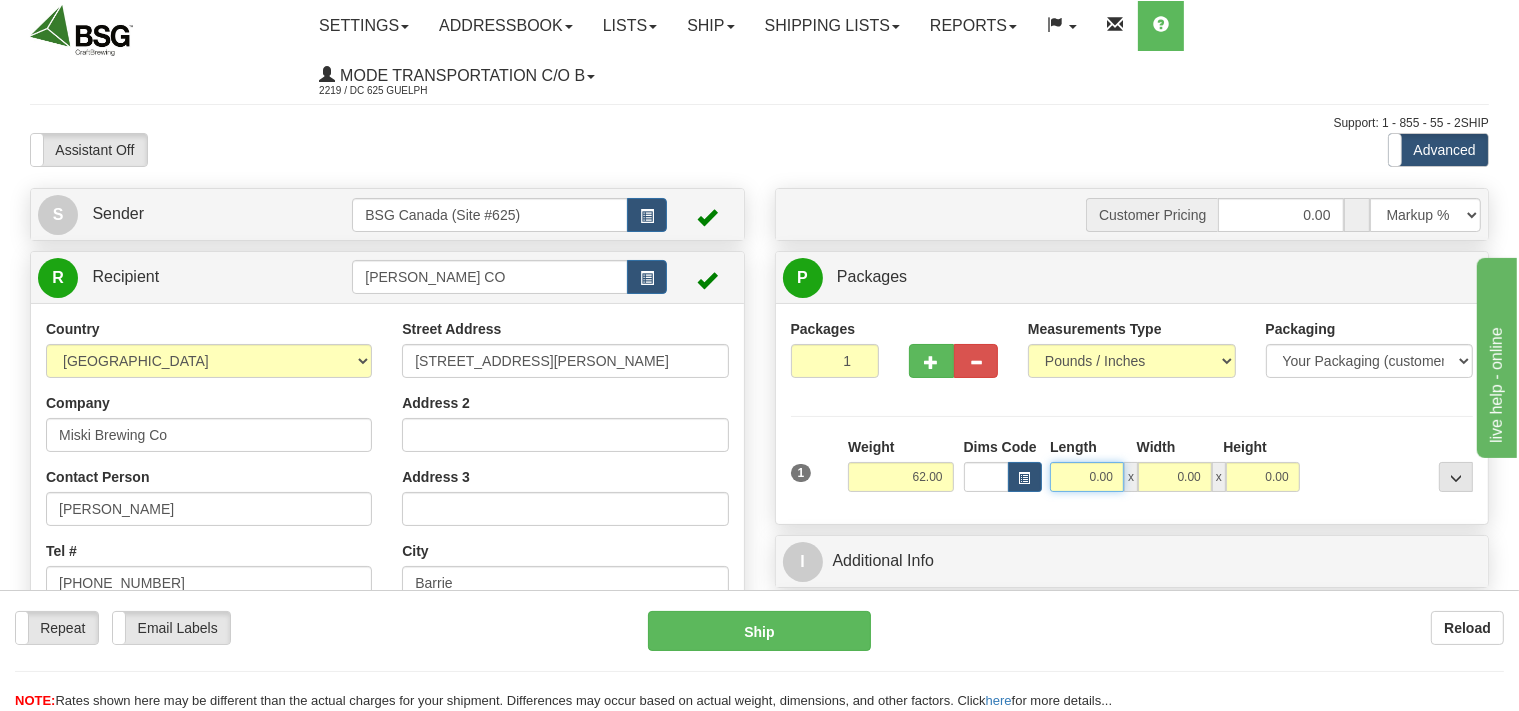 click on "0.00" at bounding box center (1087, 477) 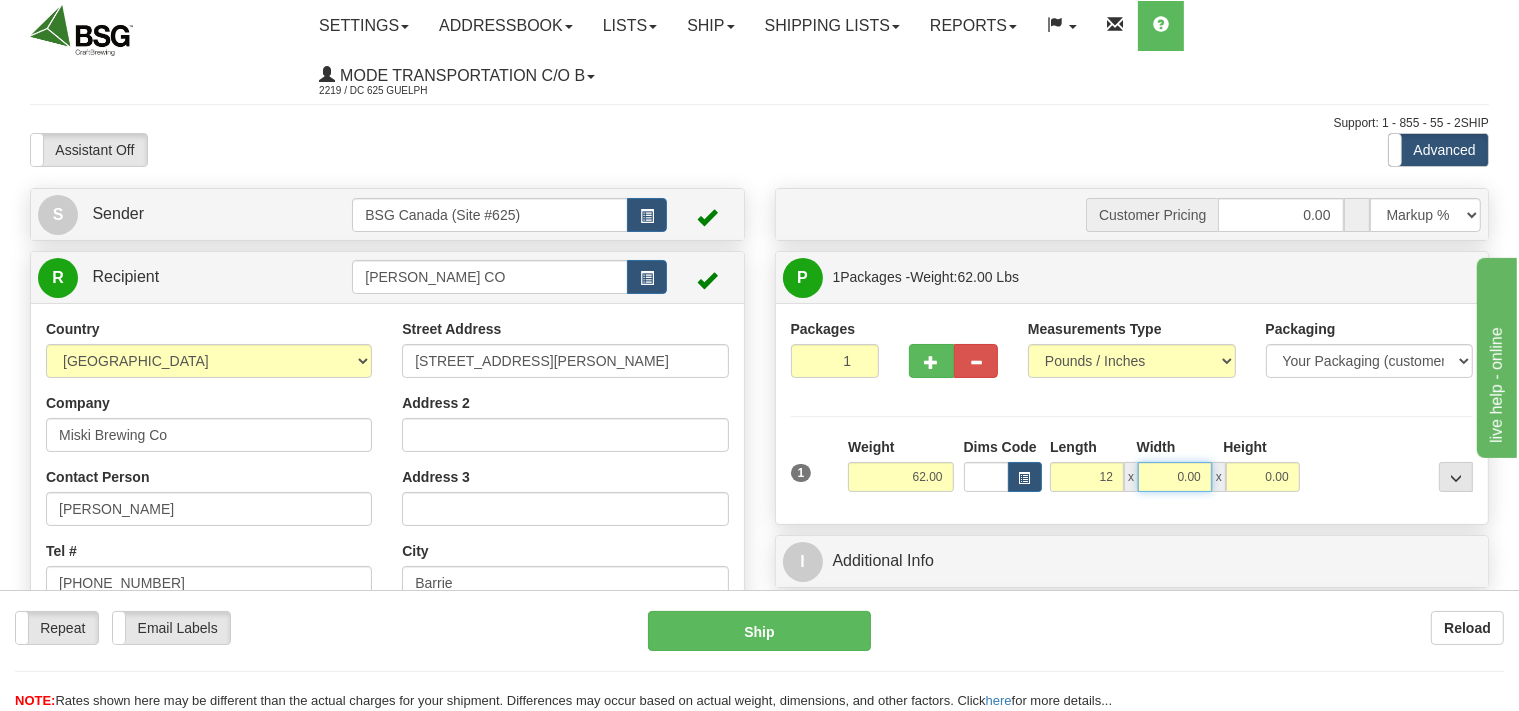 type on "12.00" 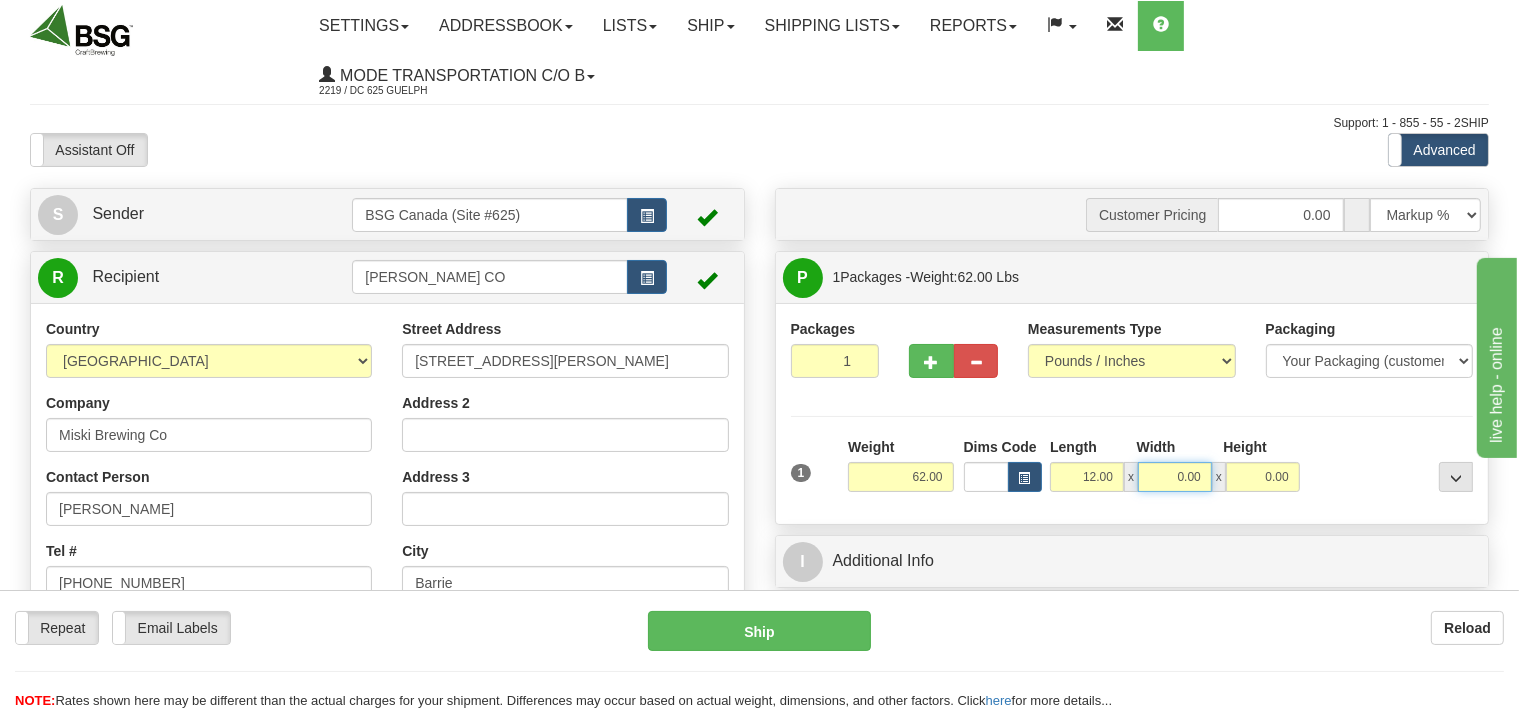 click on "0.00" at bounding box center (1175, 477) 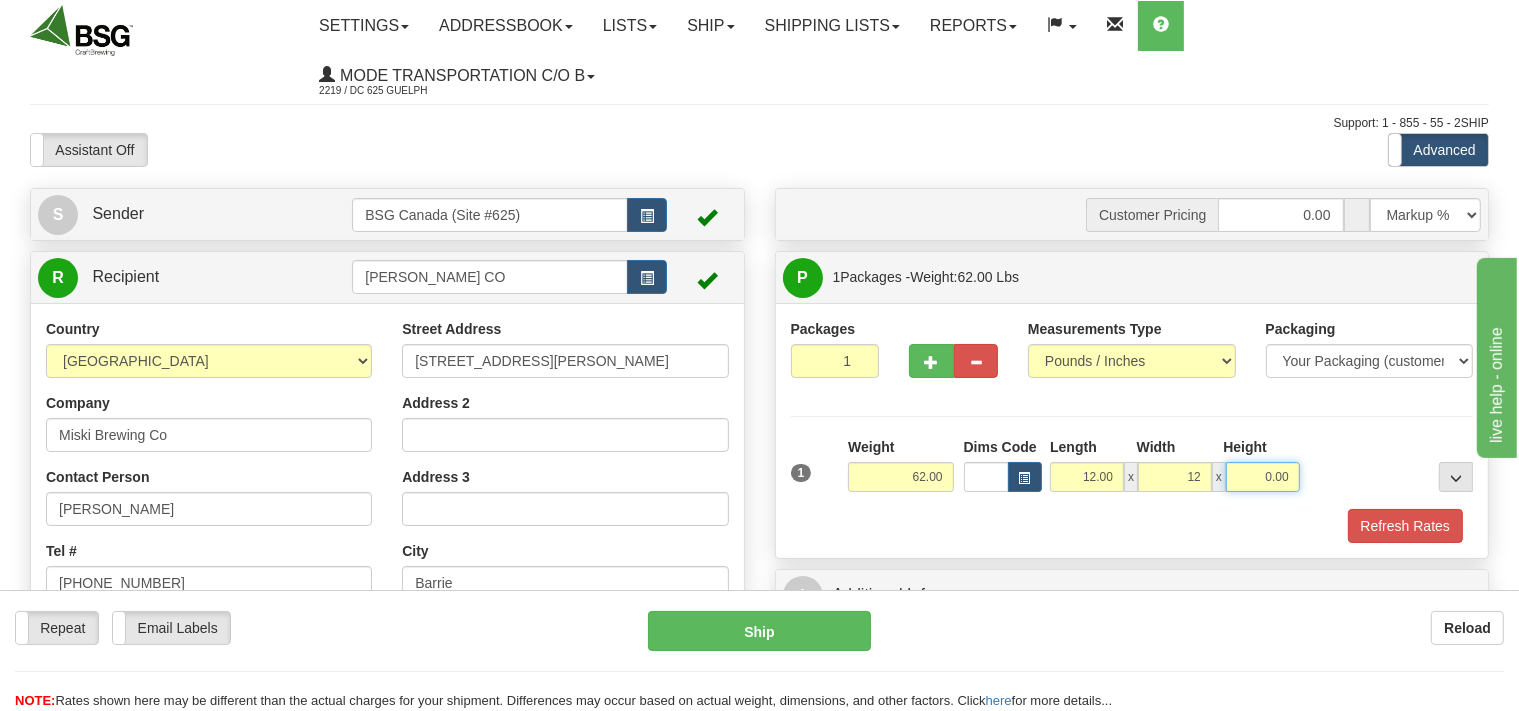 type on "12.00" 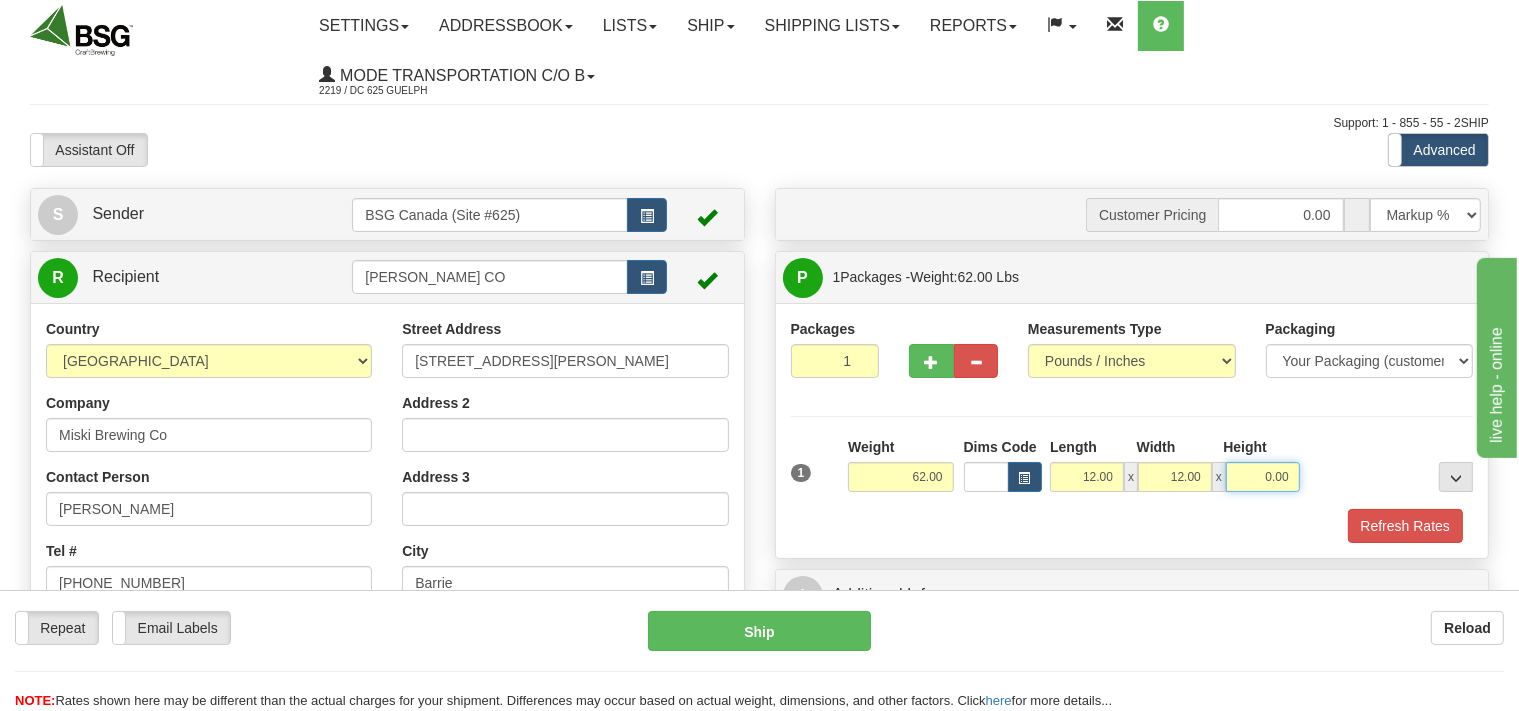 click on "0.00" at bounding box center (1263, 477) 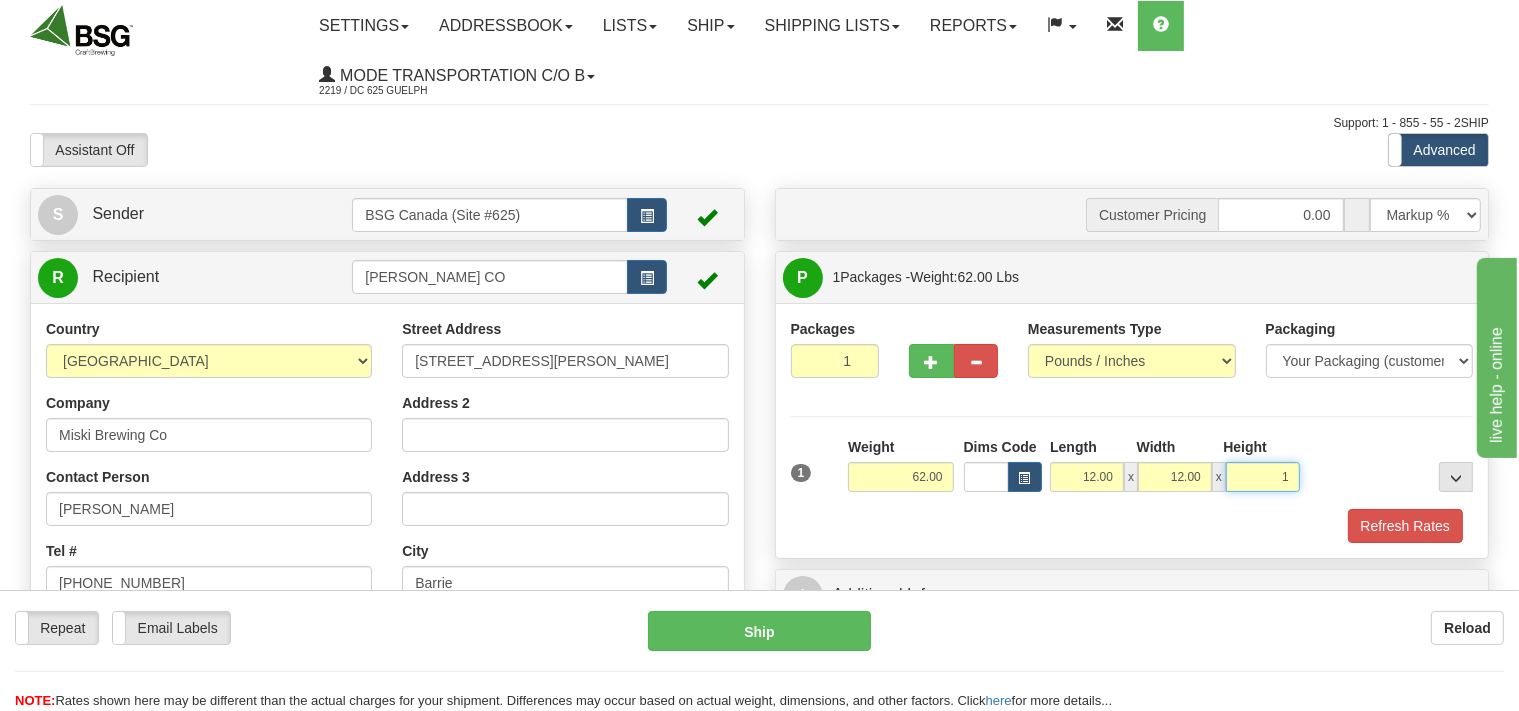 type on "14" 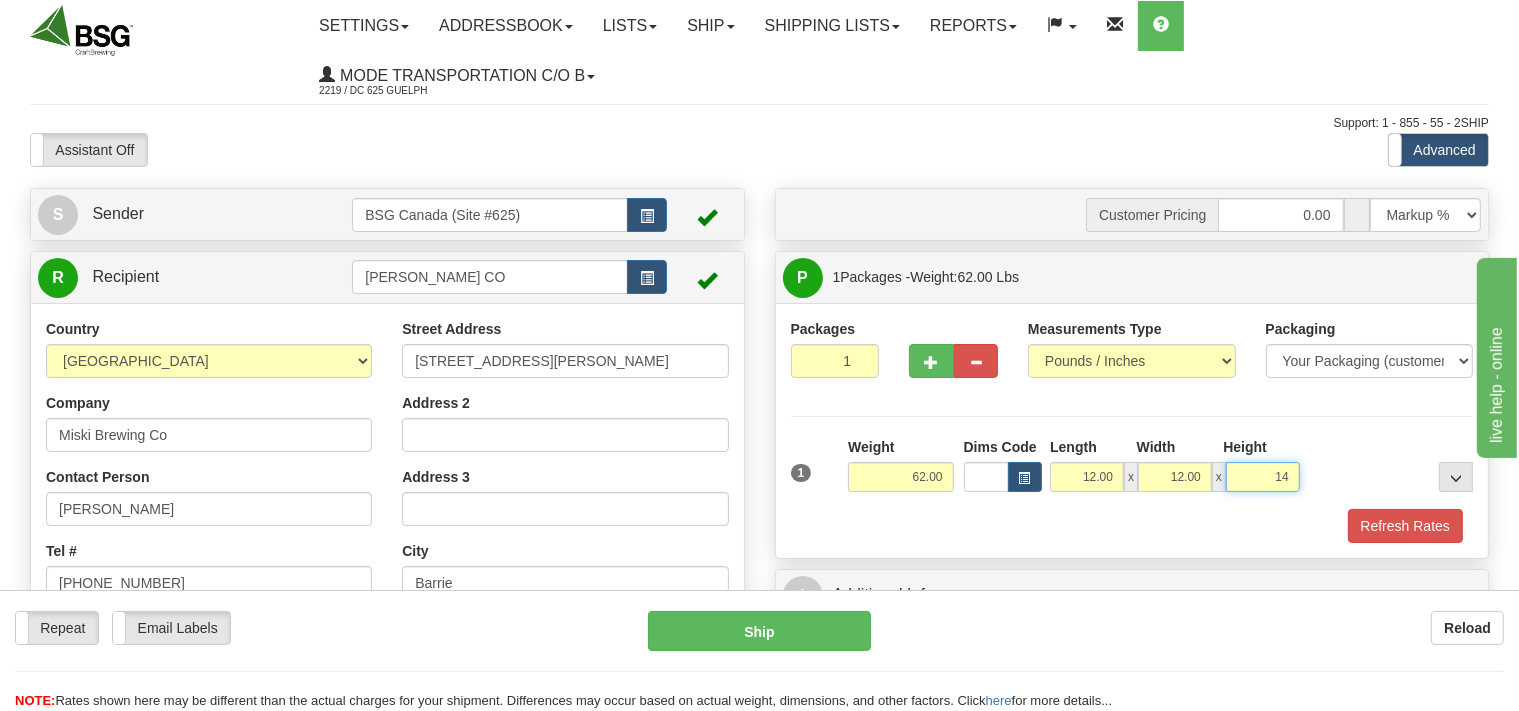 scroll, scrollTop: 105, scrollLeft: 0, axis: vertical 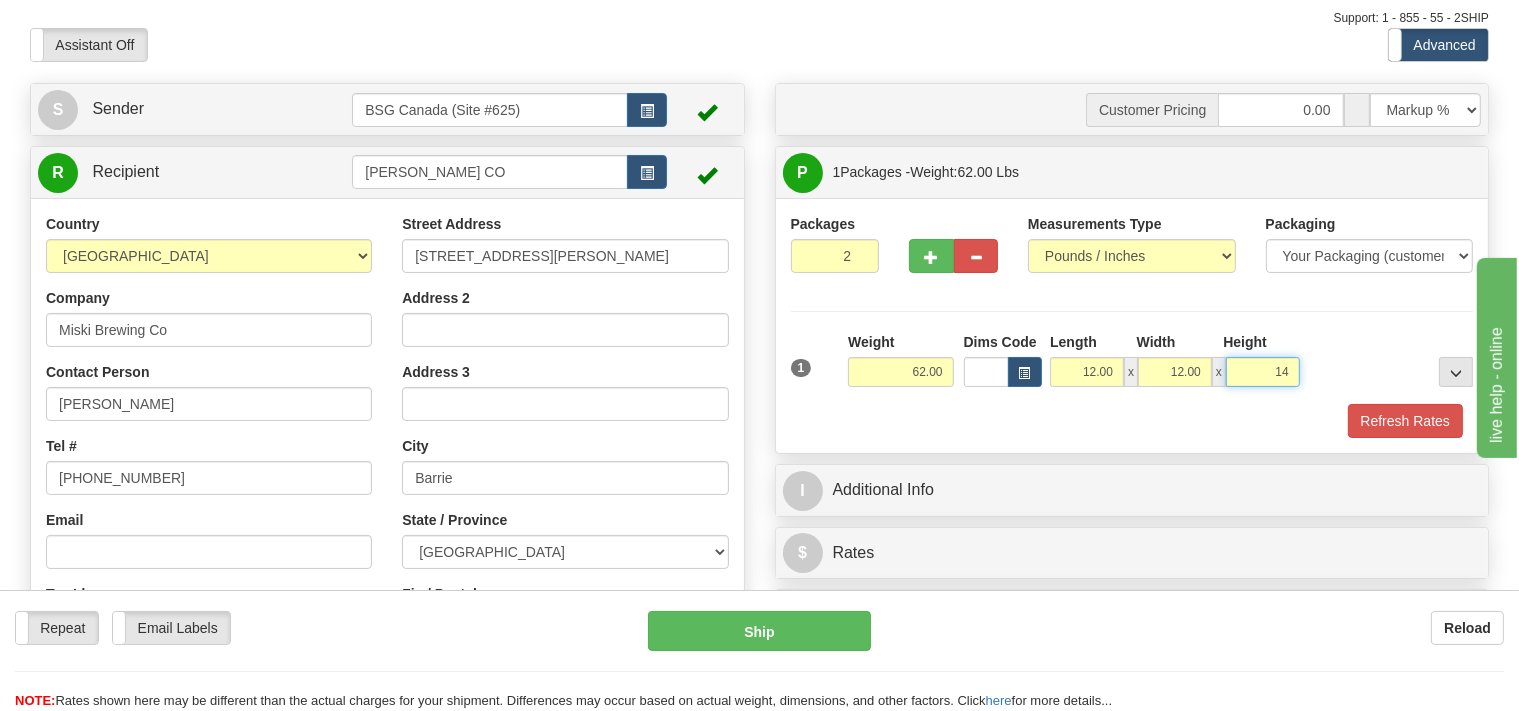type on "2" 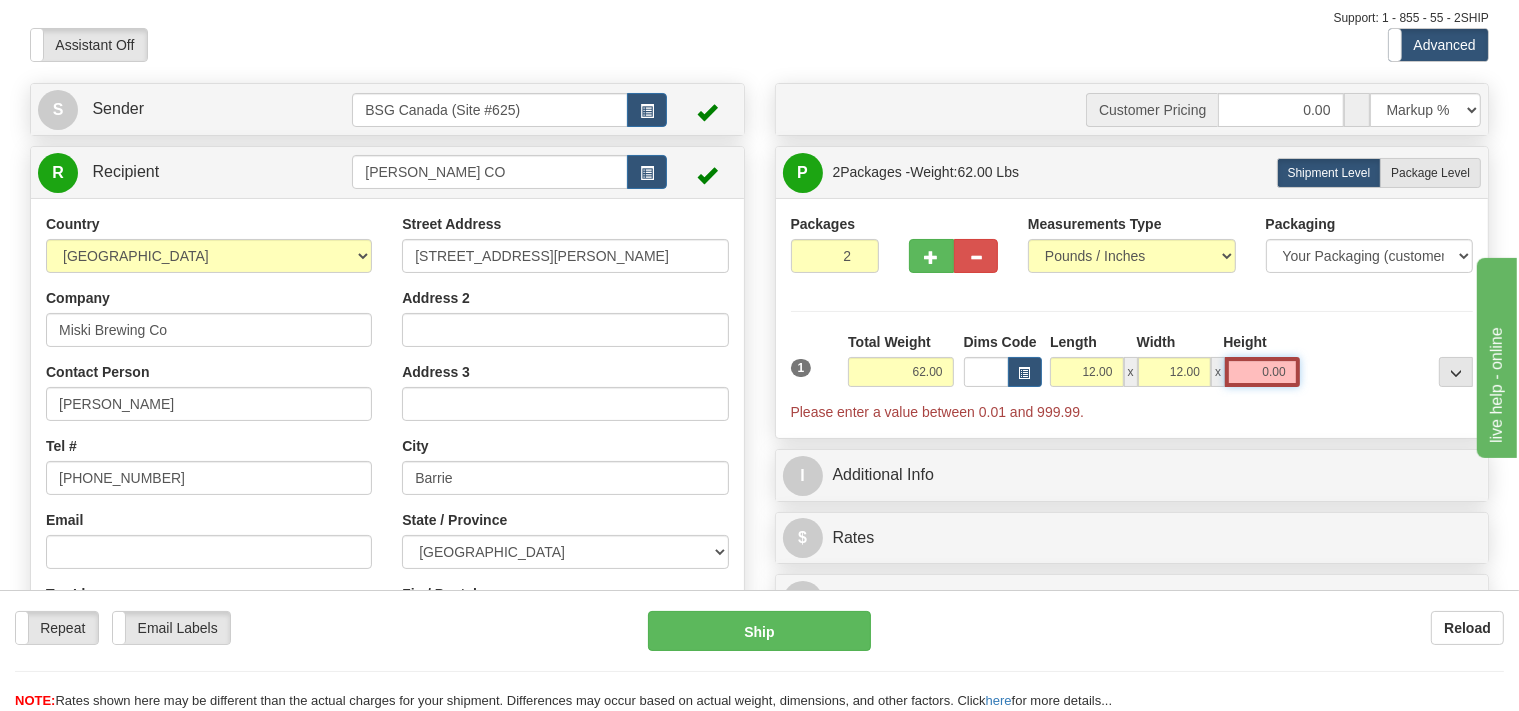 click on "0.00" at bounding box center [1262, 372] 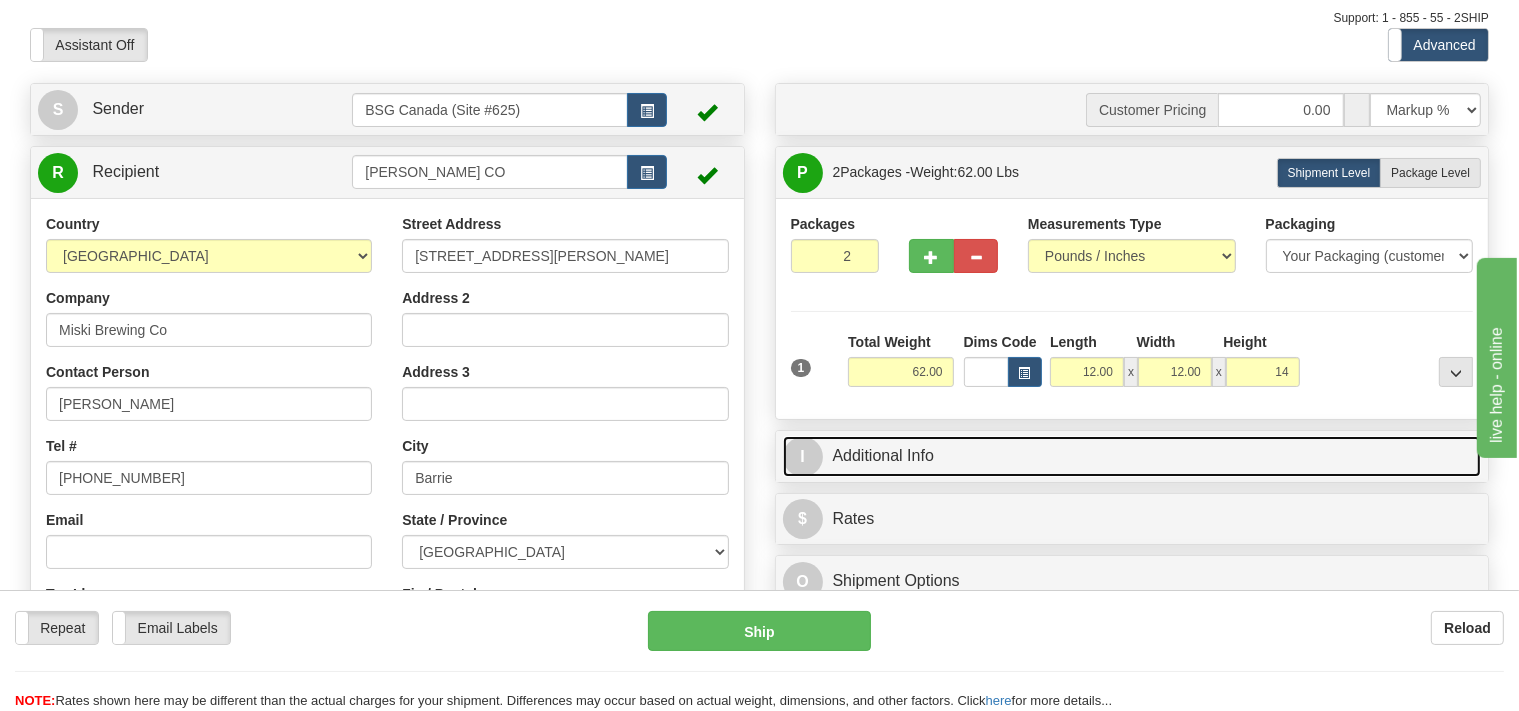 type on "14.00" 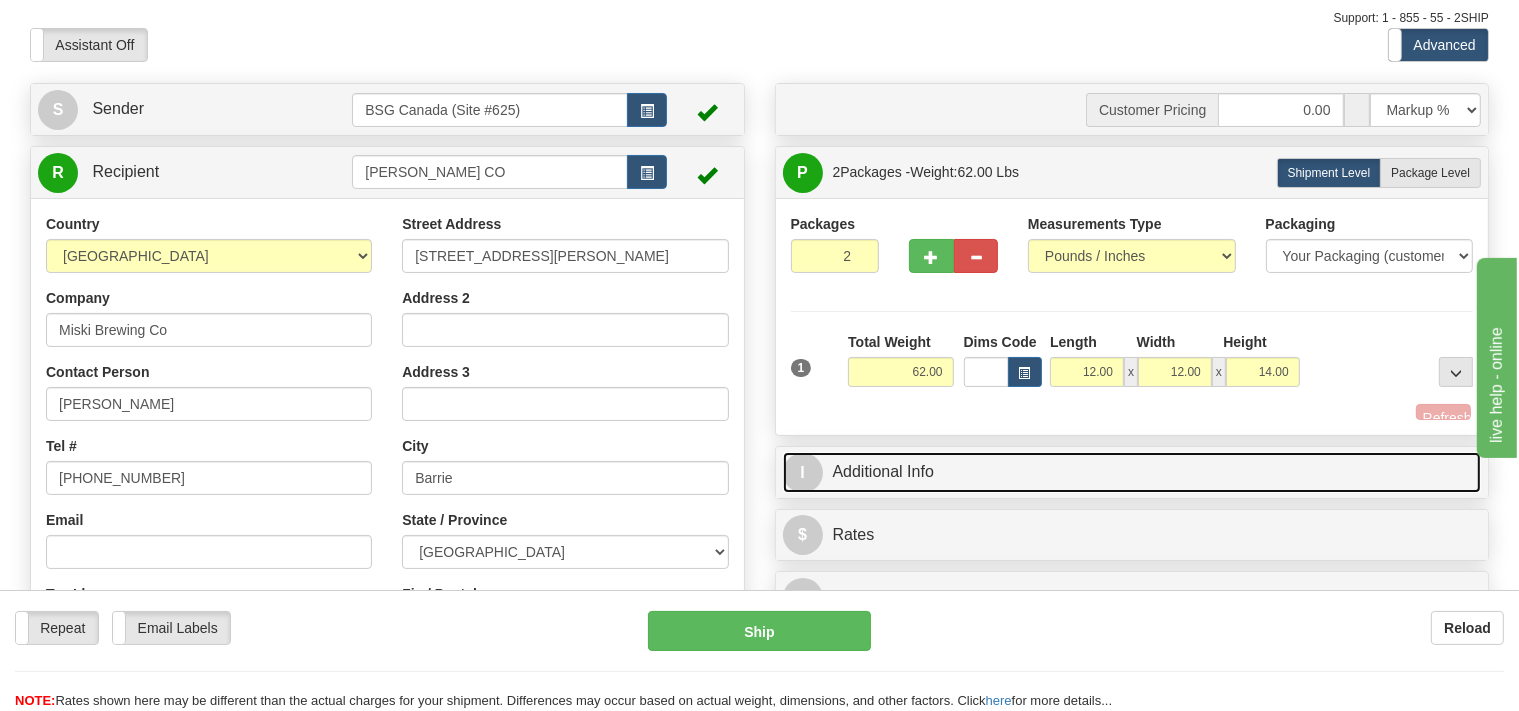 click on "I Additional Info" at bounding box center (1132, 472) 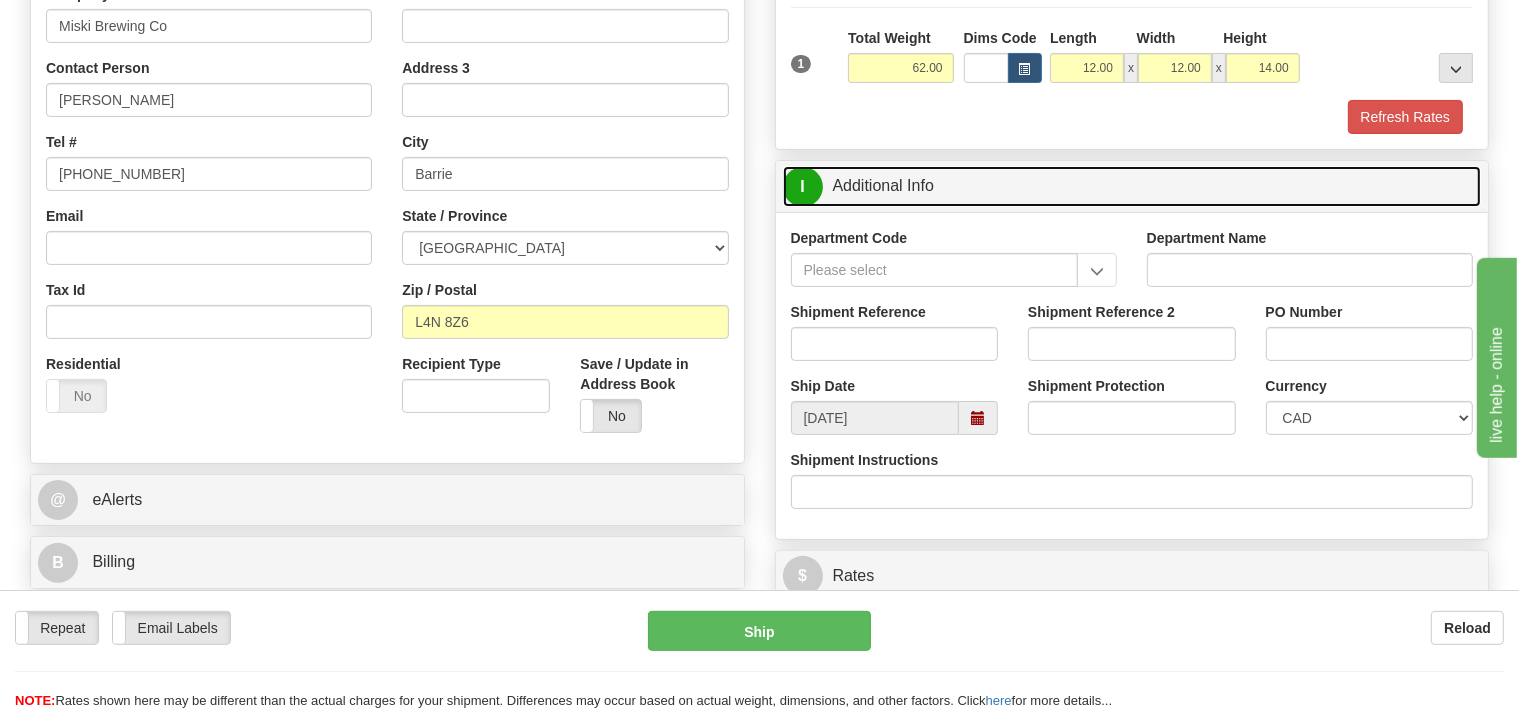 scroll, scrollTop: 422, scrollLeft: 0, axis: vertical 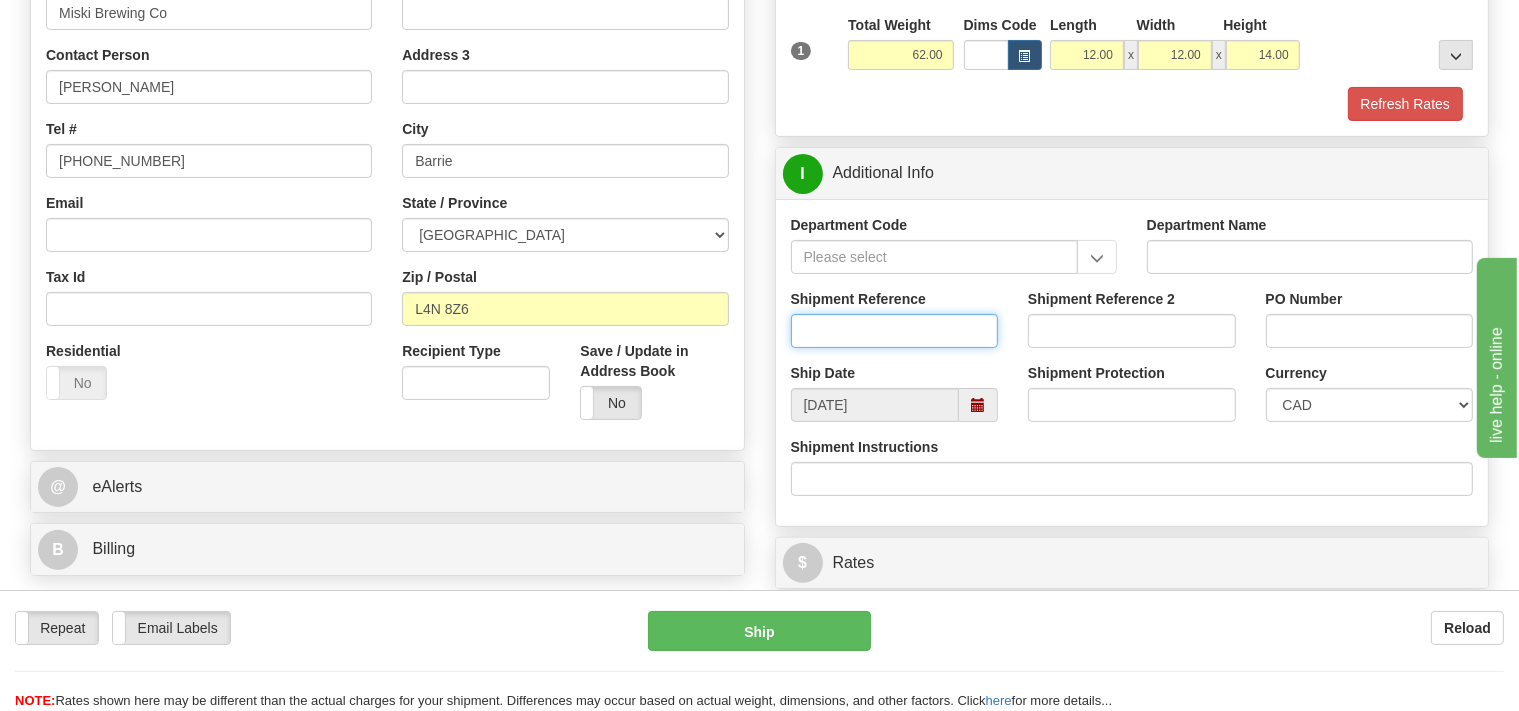 click on "Shipment Reference" at bounding box center (895, 331) 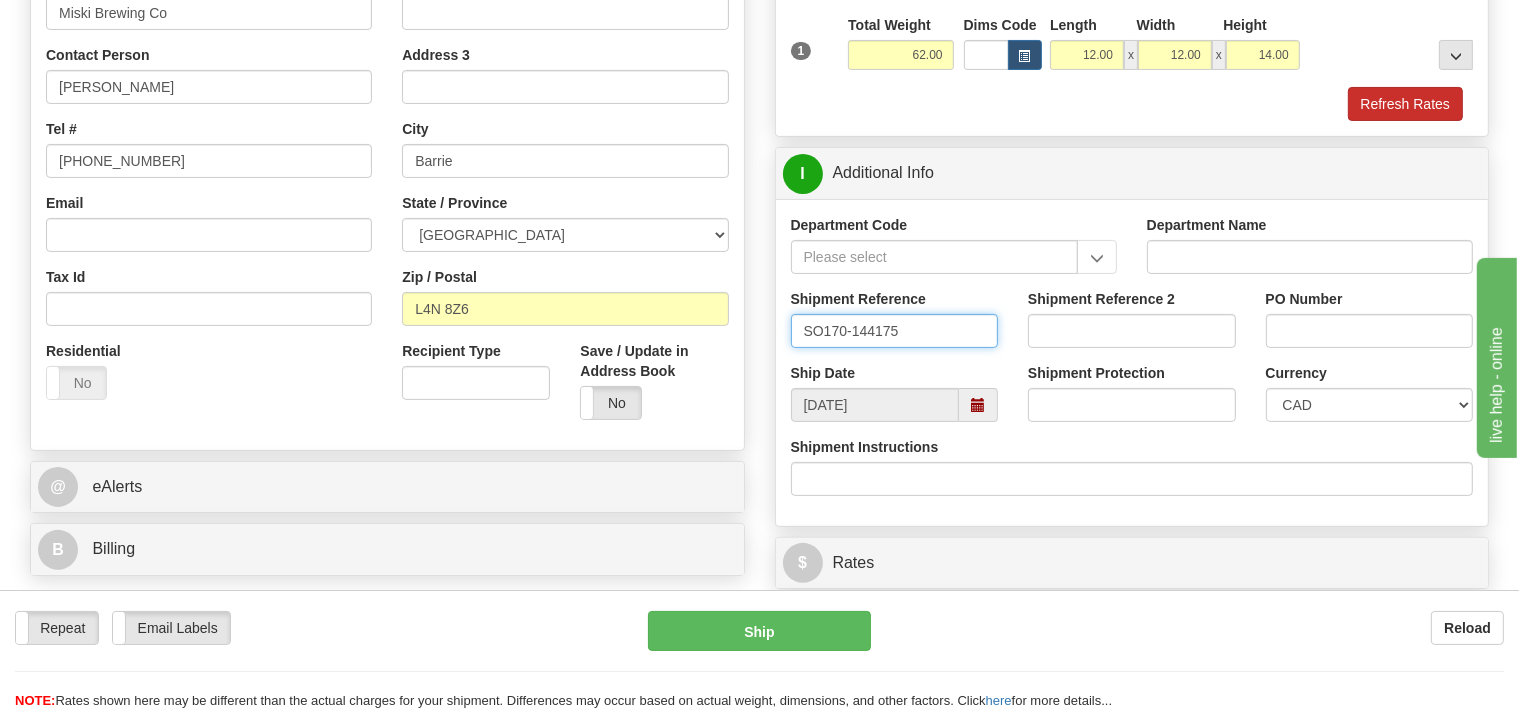 type on "SO170-144175" 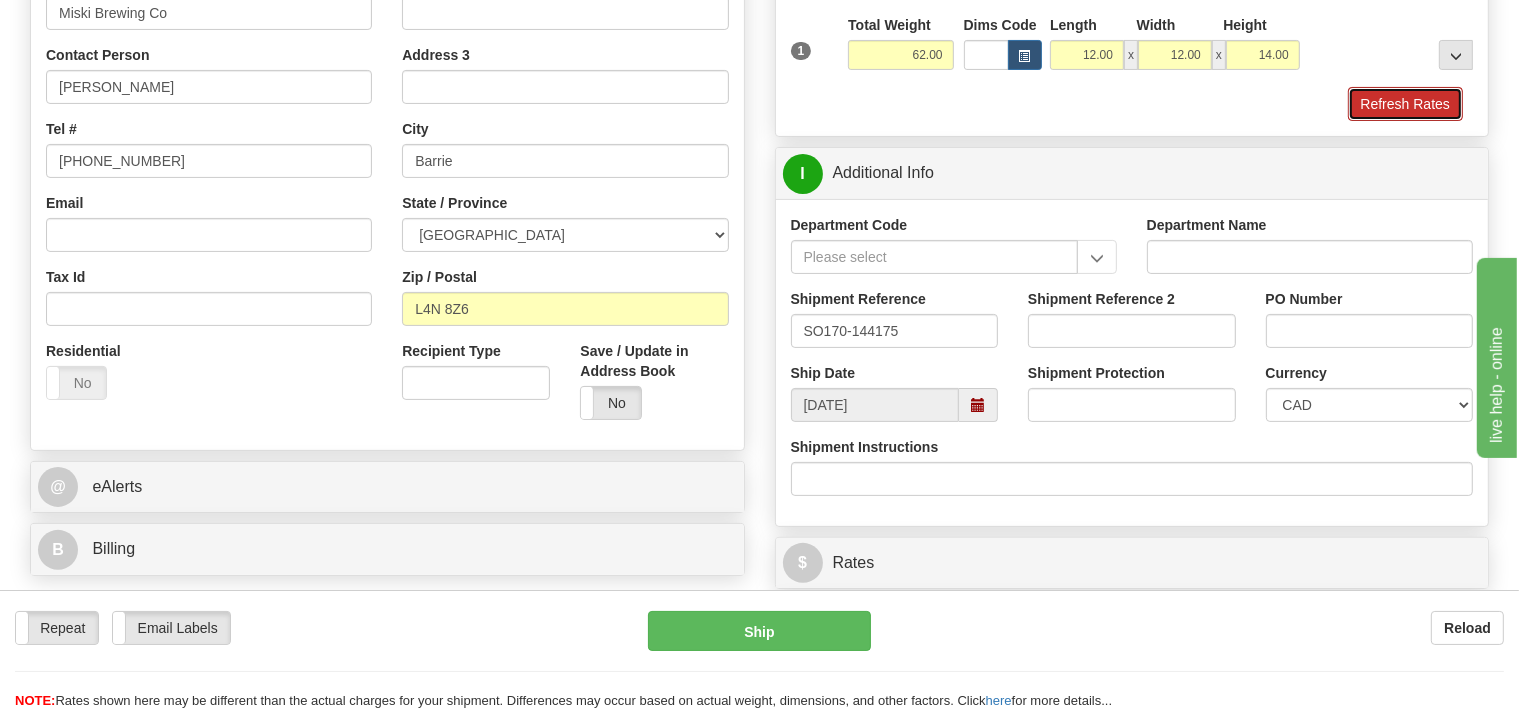 click on "Refresh Rates" at bounding box center [1405, 104] 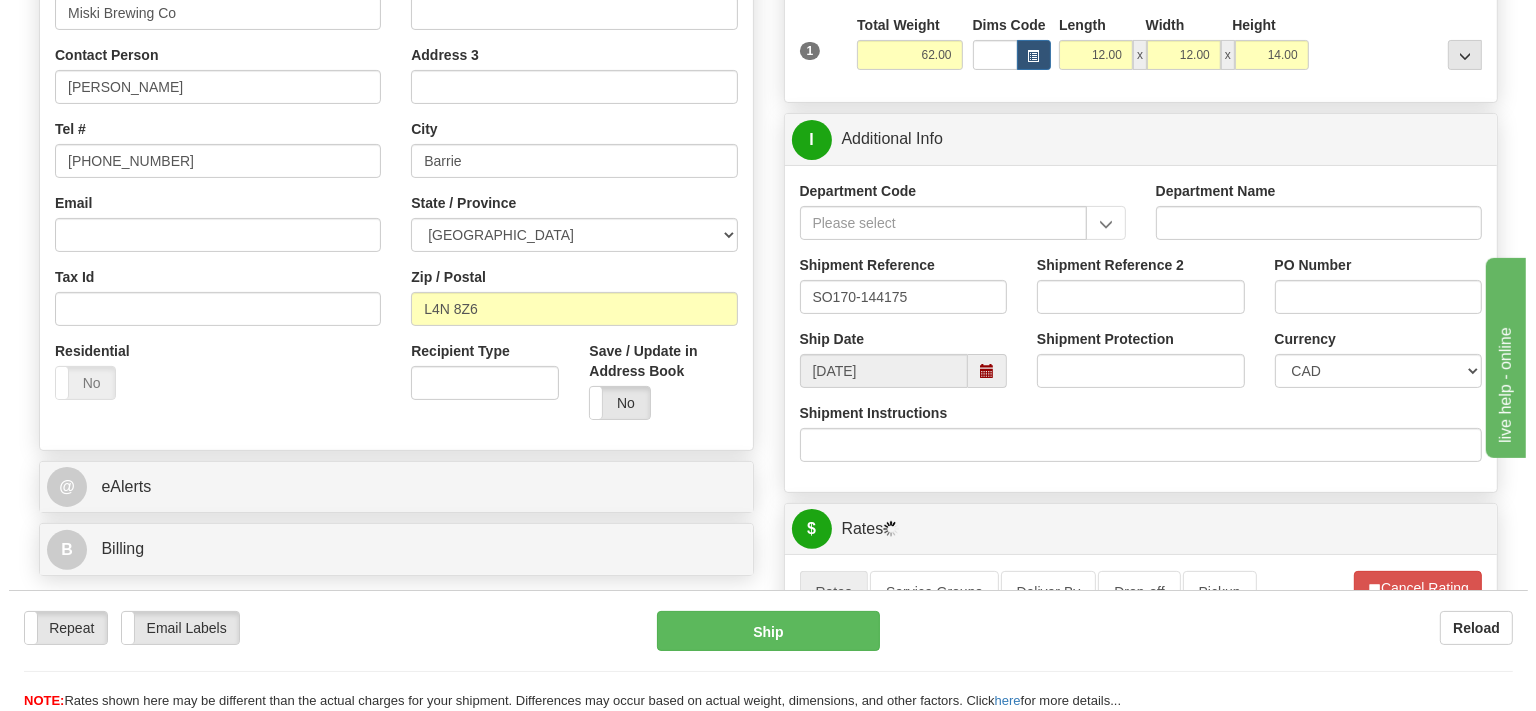 scroll, scrollTop: 739, scrollLeft: 0, axis: vertical 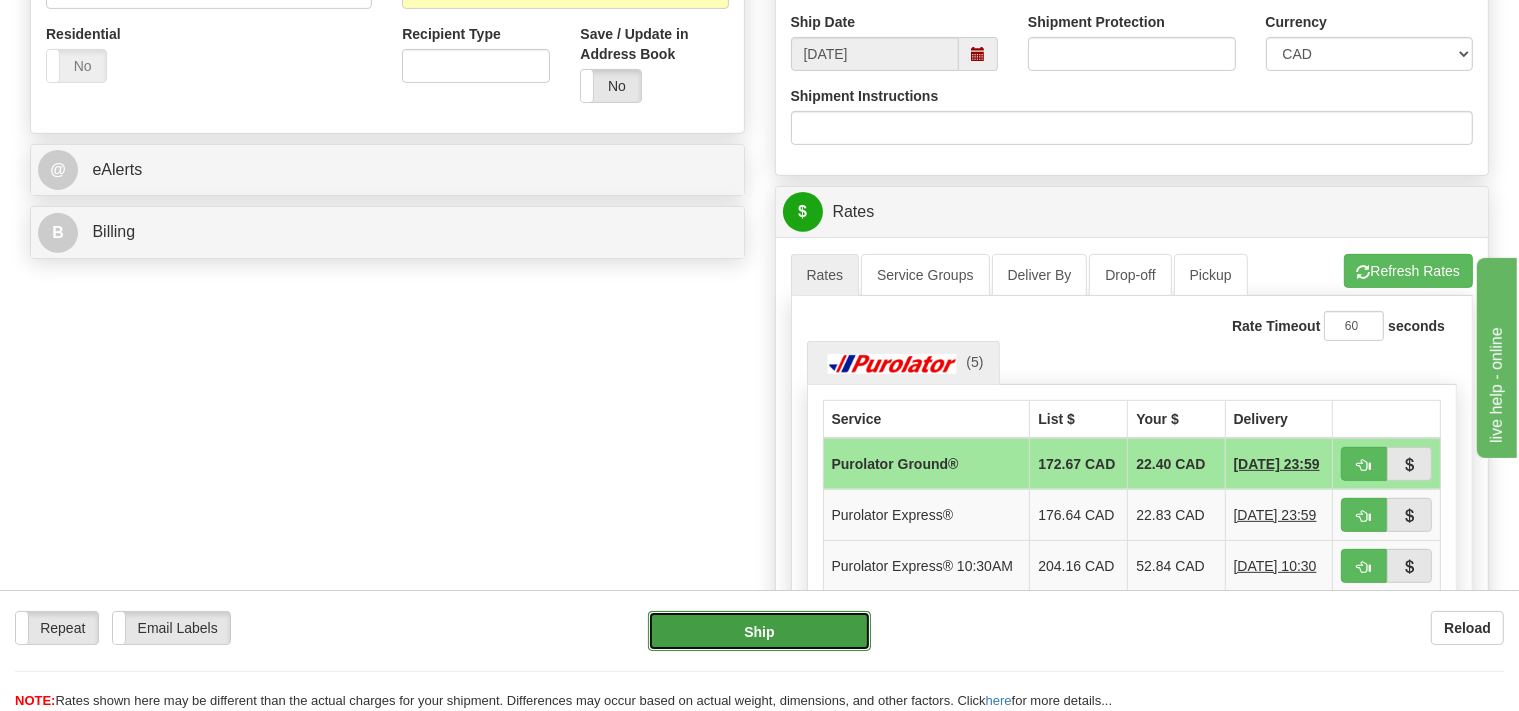 click on "Ship" at bounding box center (759, 631) 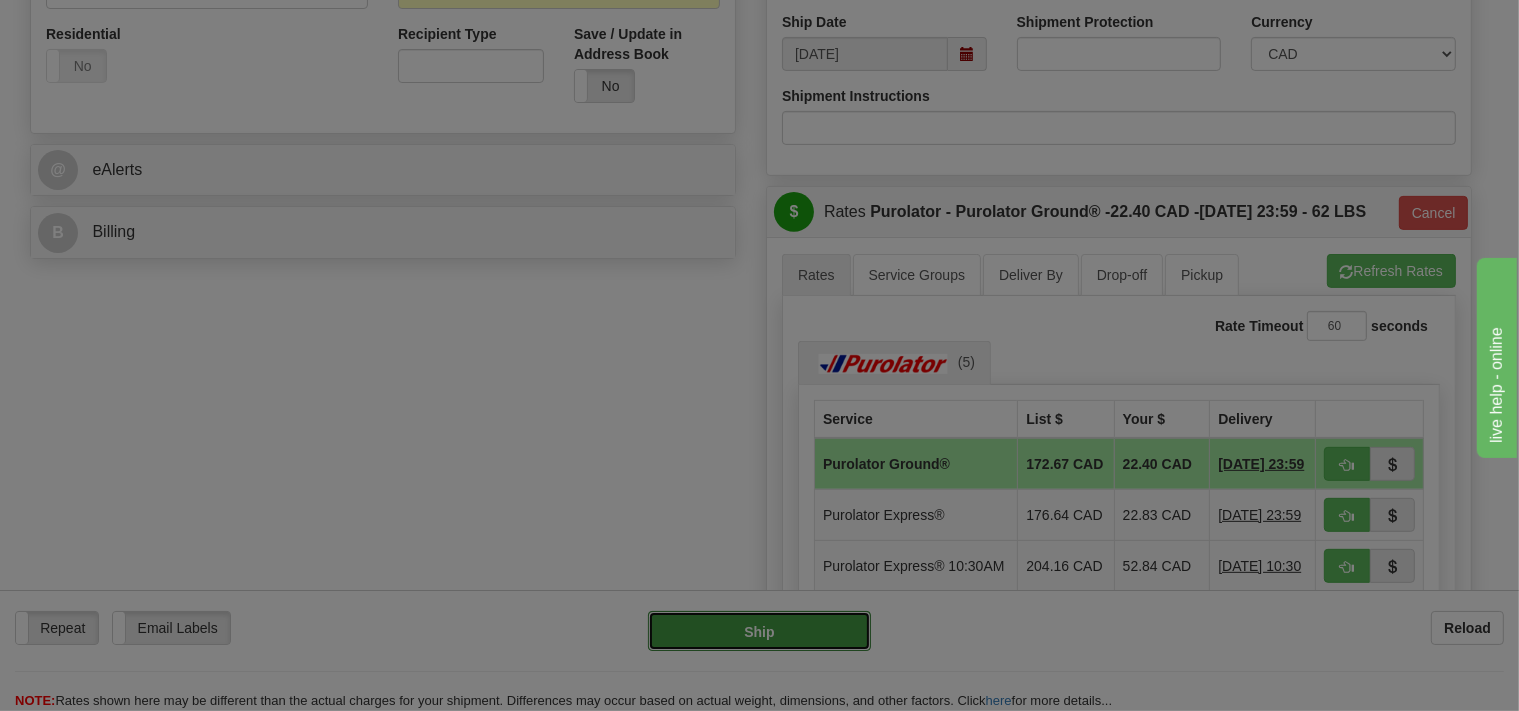 type on "260" 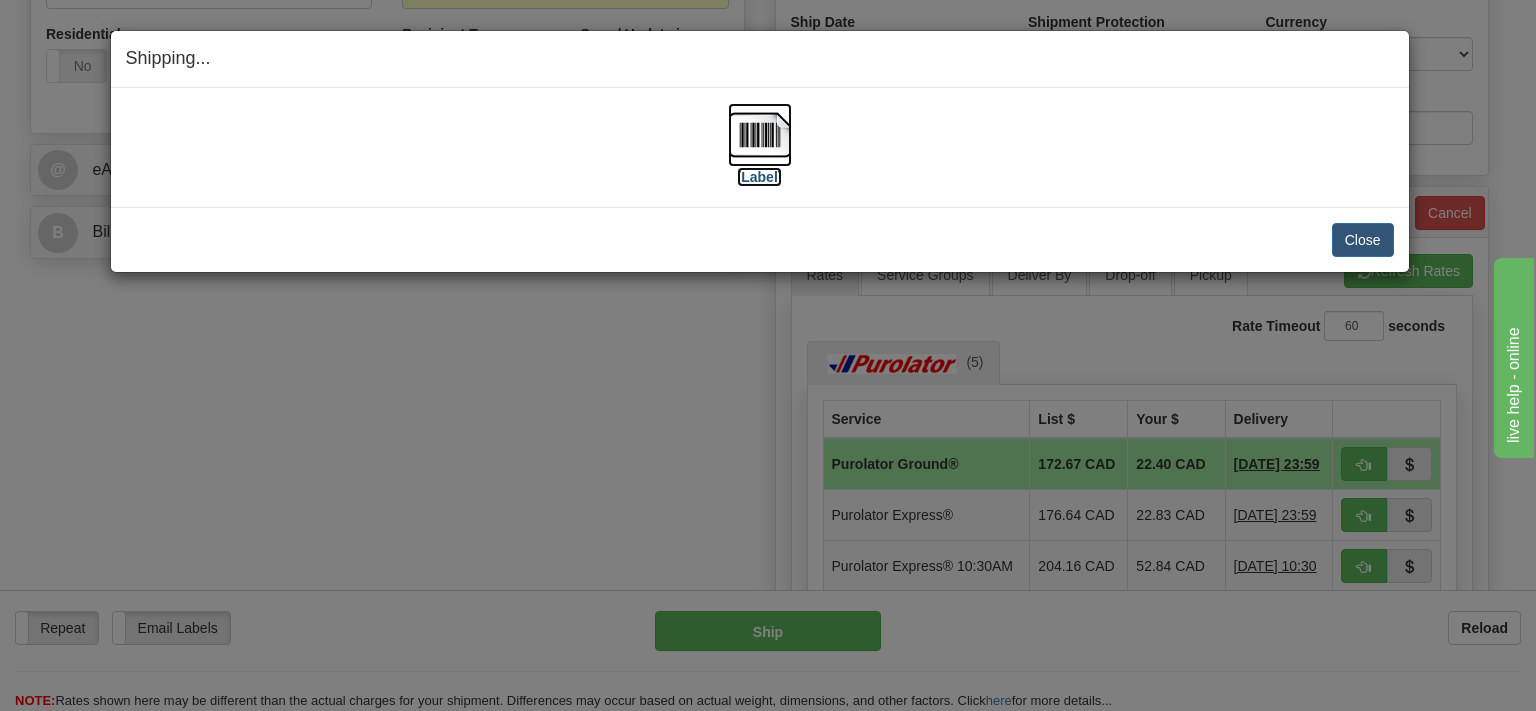 click at bounding box center [760, 135] 